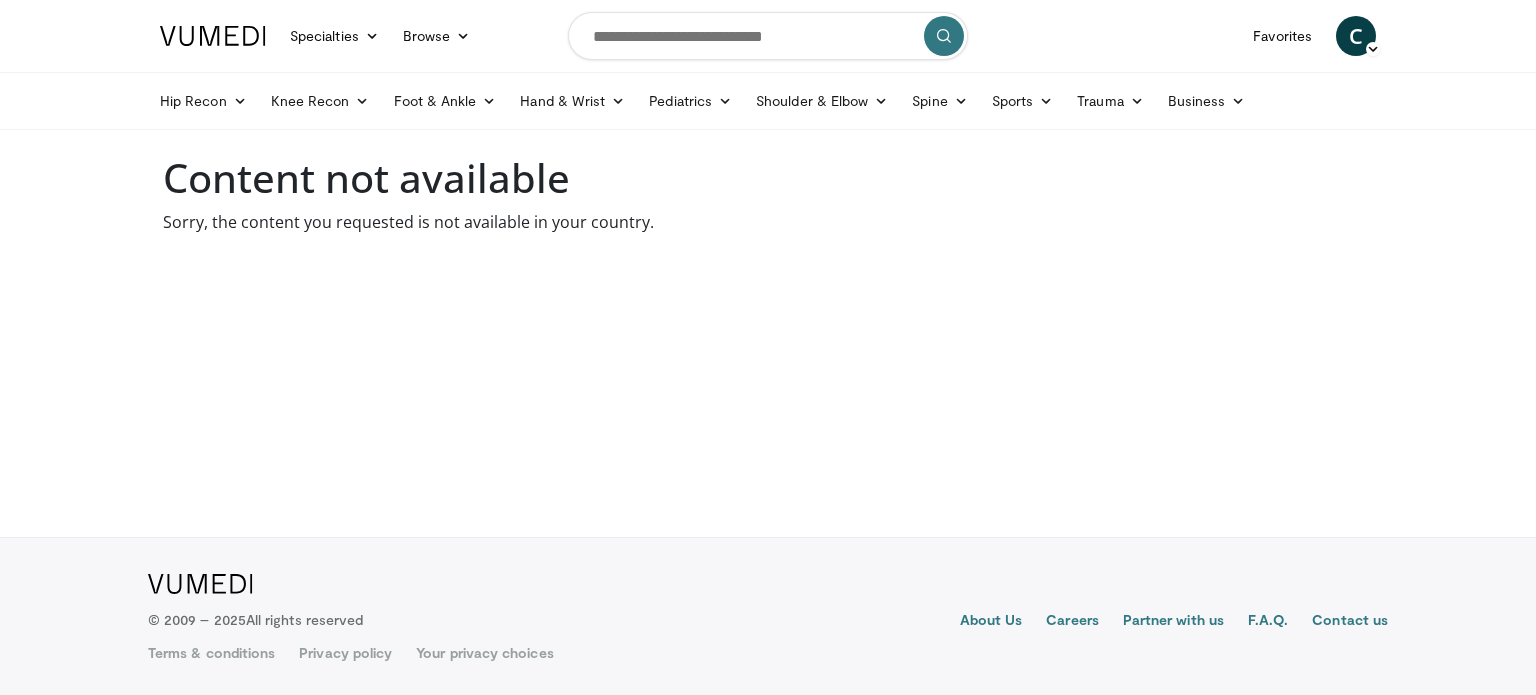 scroll, scrollTop: 0, scrollLeft: 0, axis: both 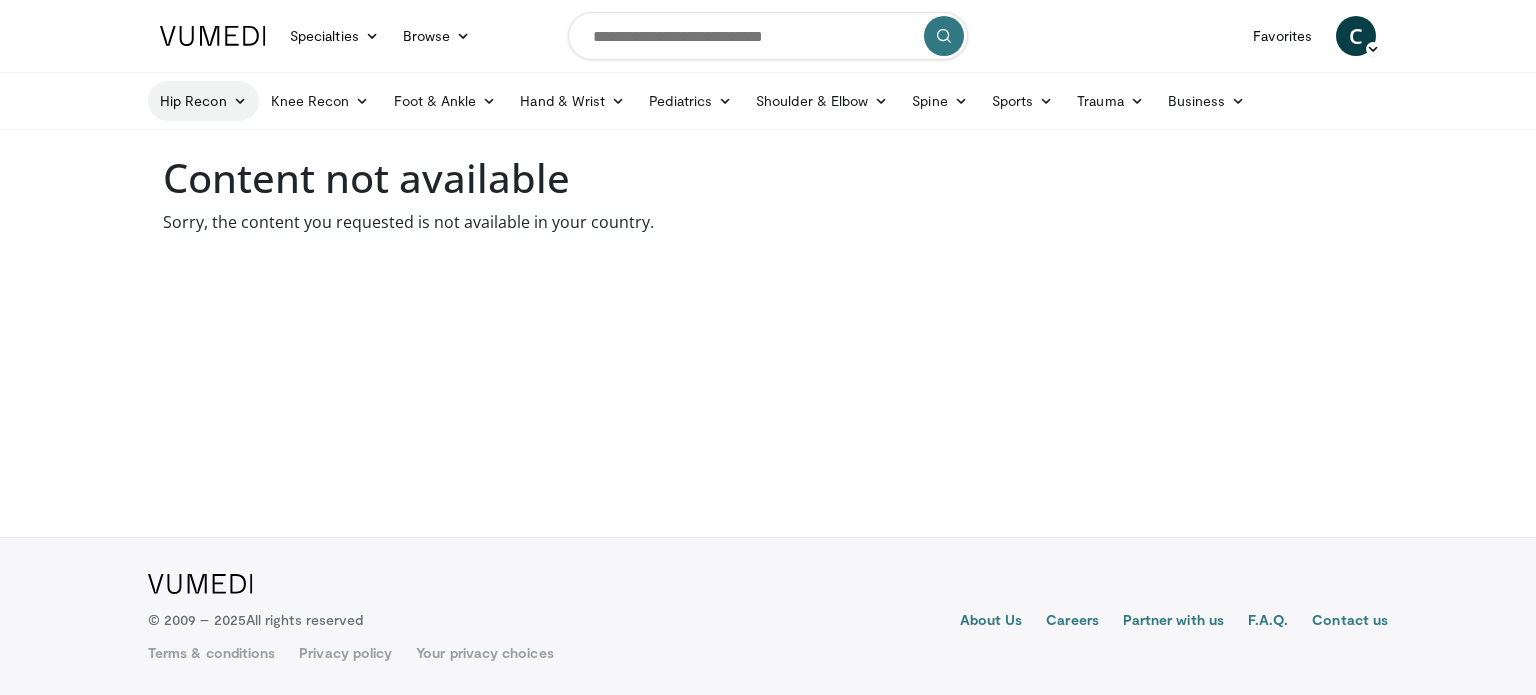 click on "Hip Recon" at bounding box center [203, 101] 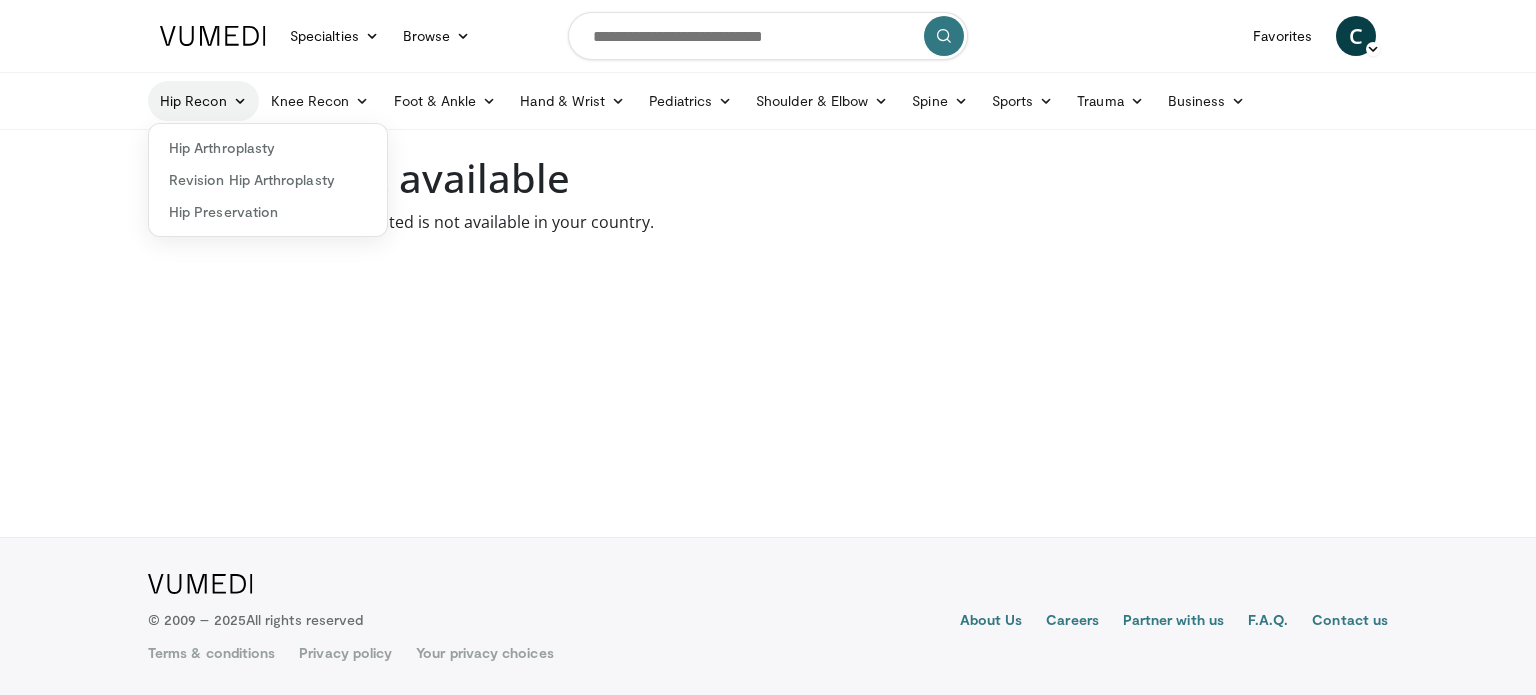 click on "Hip Recon" at bounding box center [203, 101] 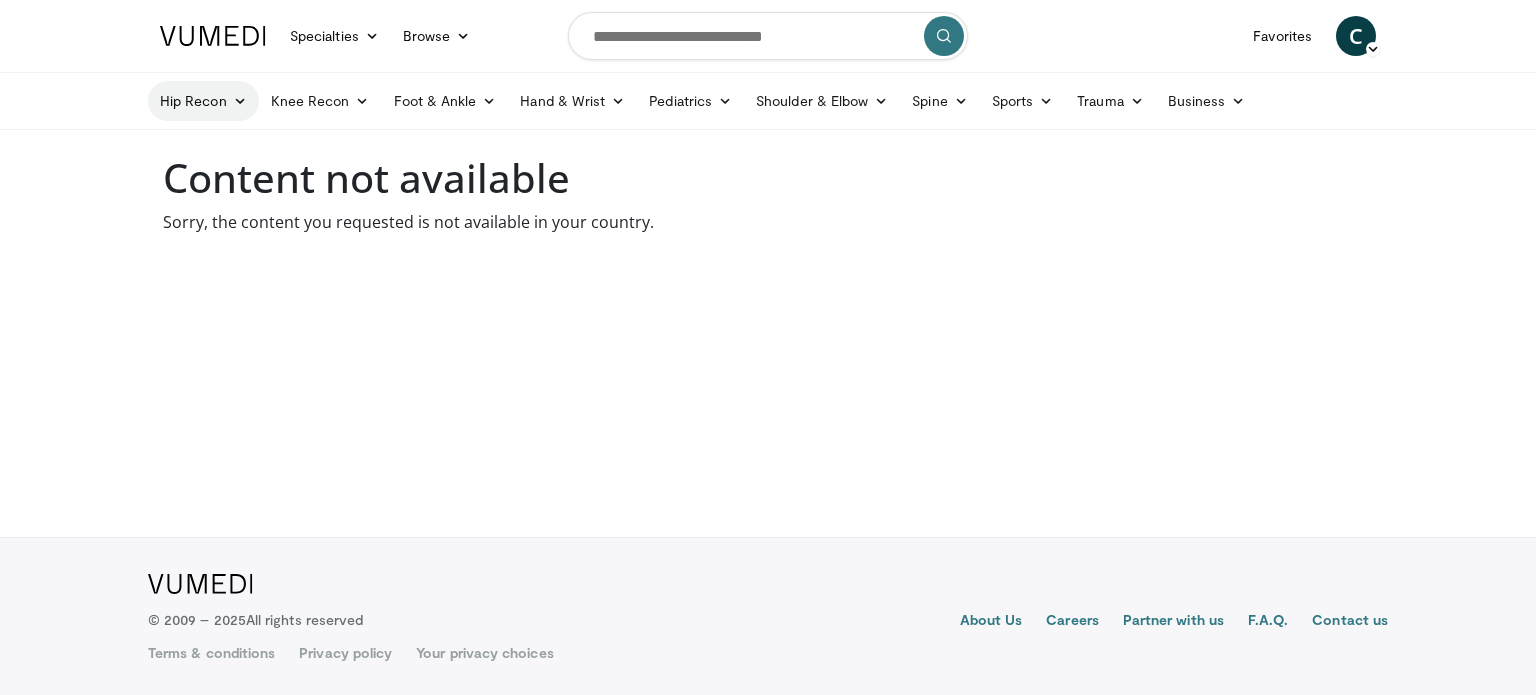 click at bounding box center (240, 101) 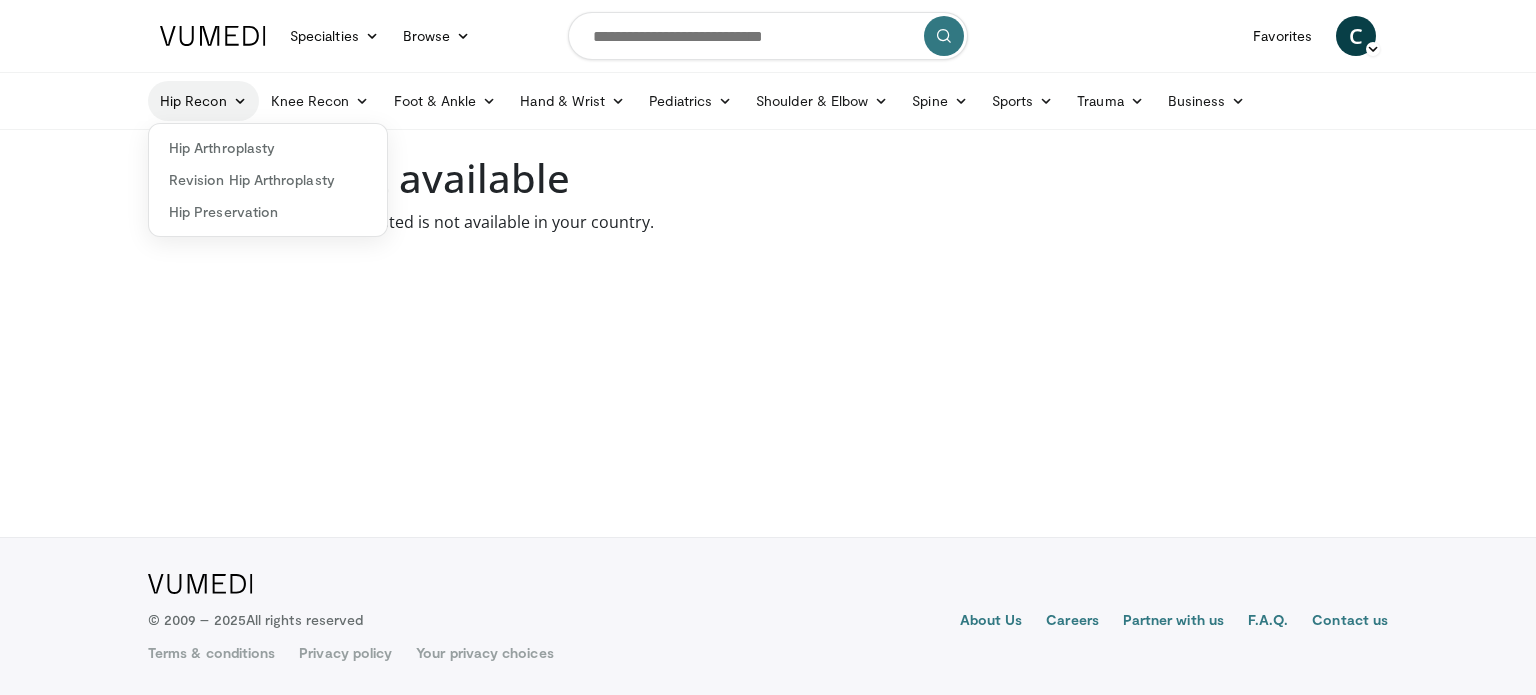 click at bounding box center [240, 101] 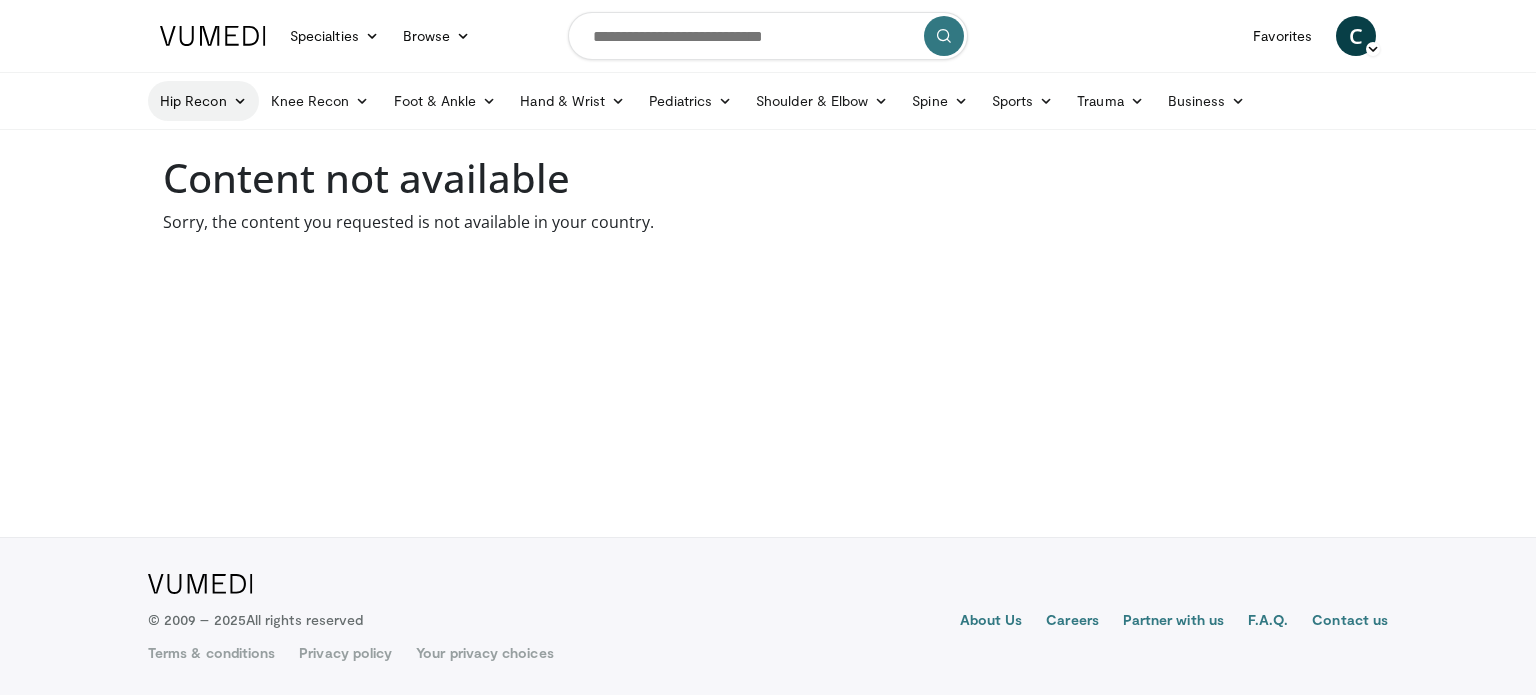 click at bounding box center [240, 101] 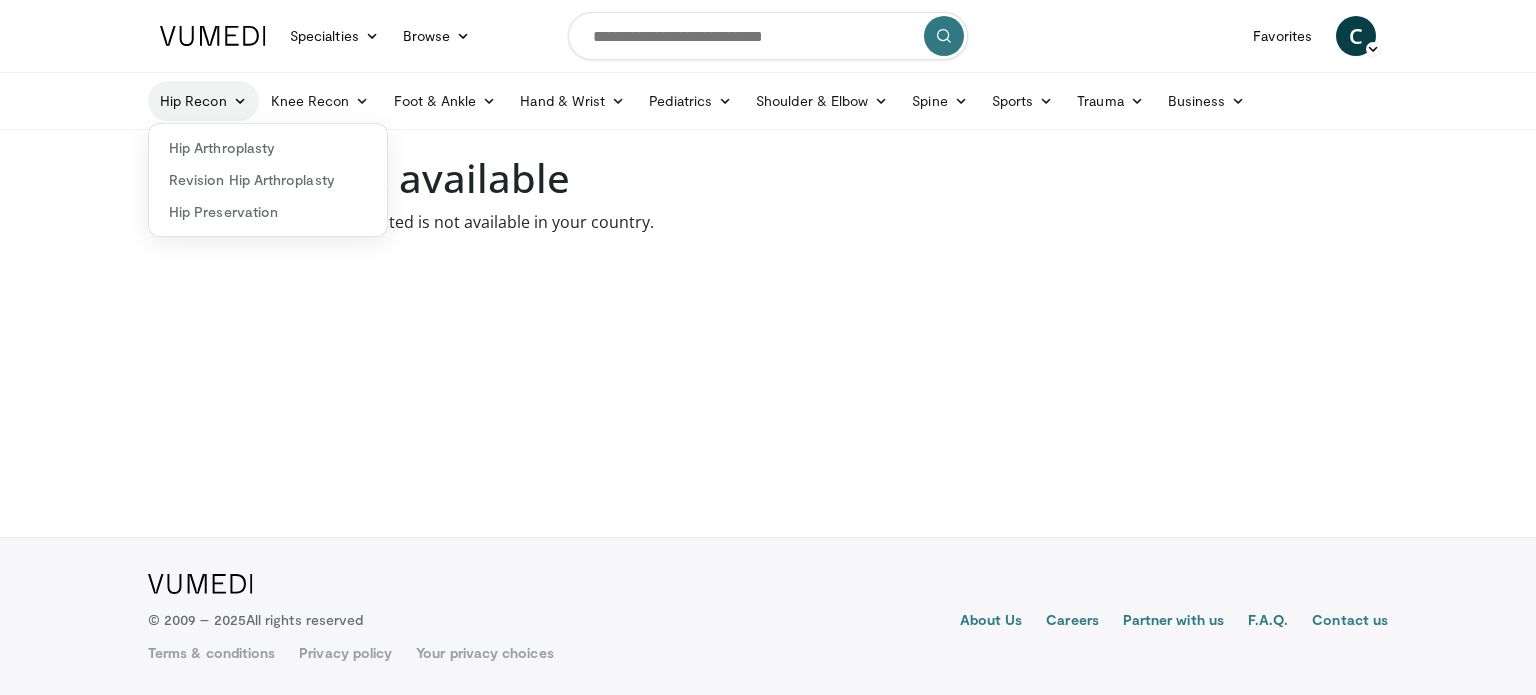 click at bounding box center (240, 101) 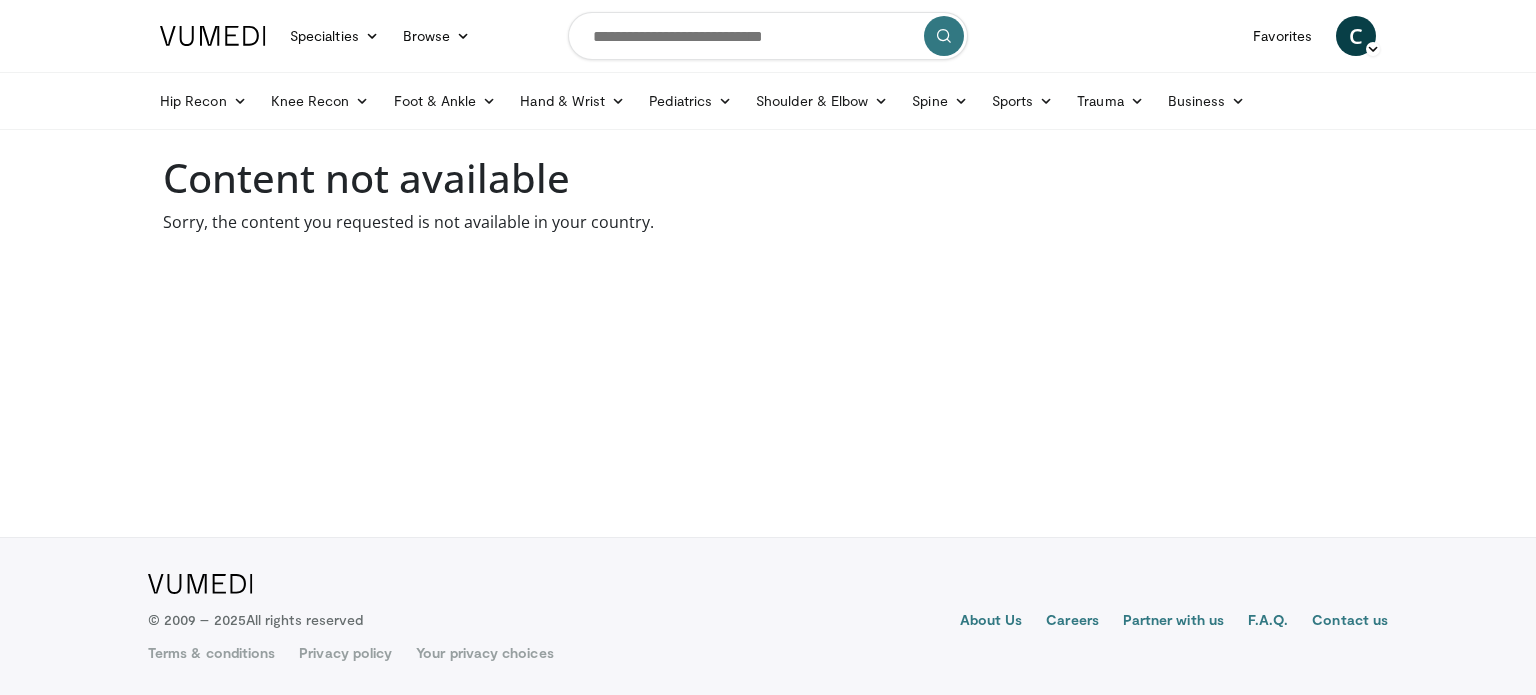 click on "Sorry, the content you requested is not available in your country." at bounding box center [768, 222] 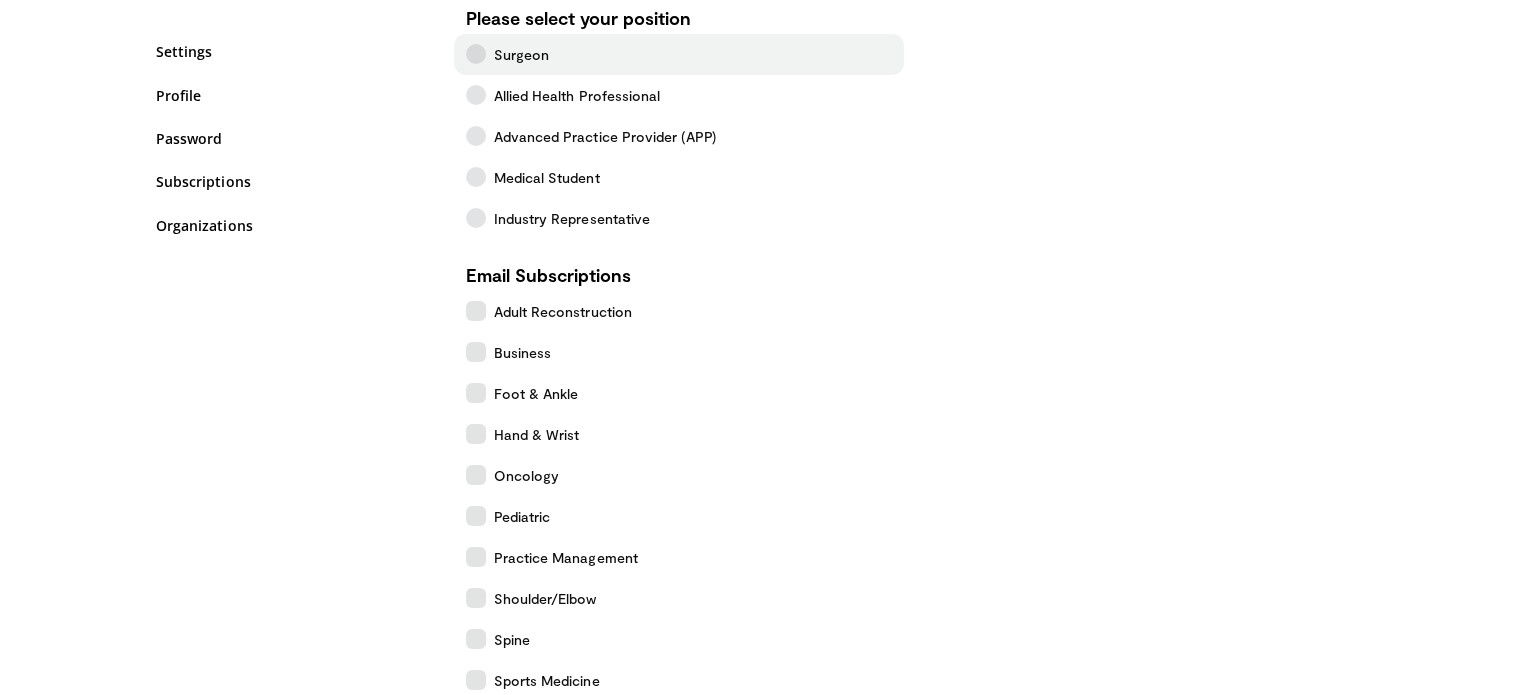 scroll, scrollTop: 0, scrollLeft: 0, axis: both 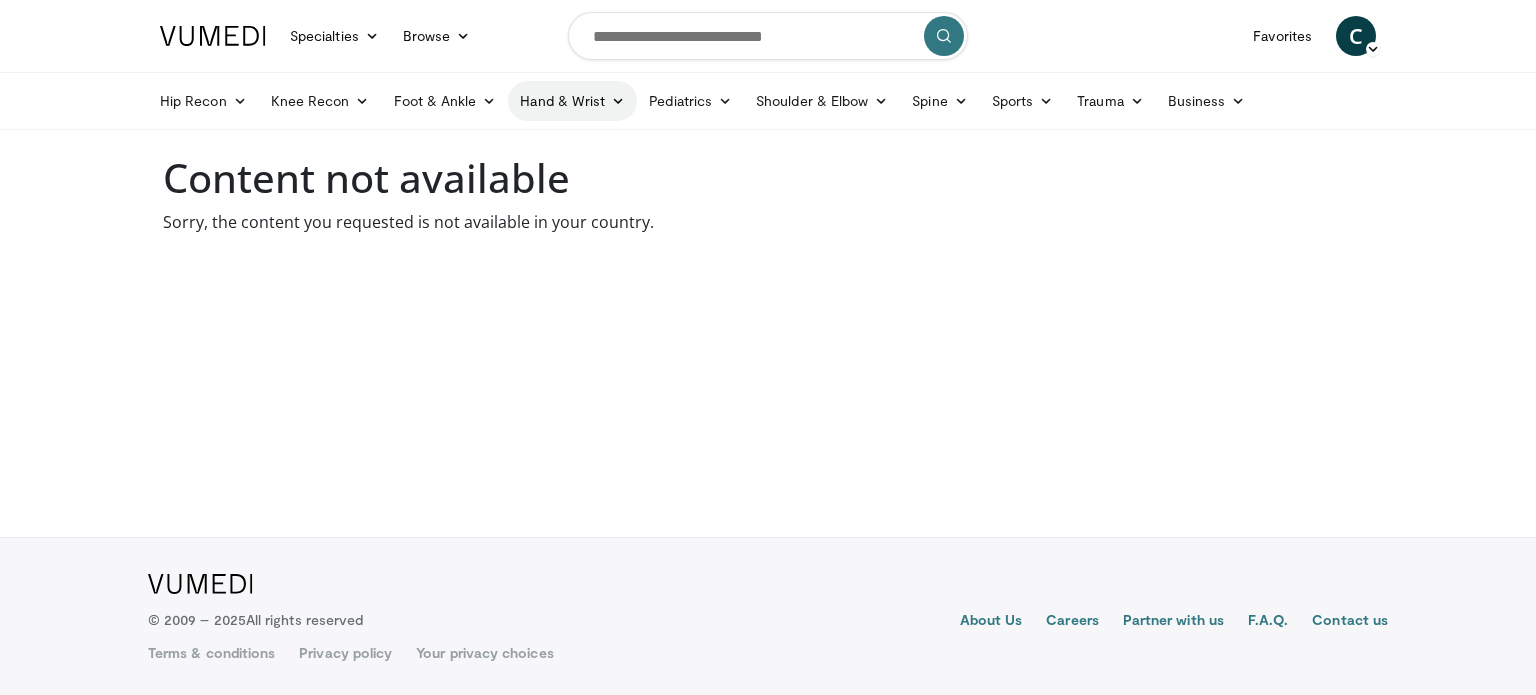 click on "Hand & Wrist" at bounding box center (572, 101) 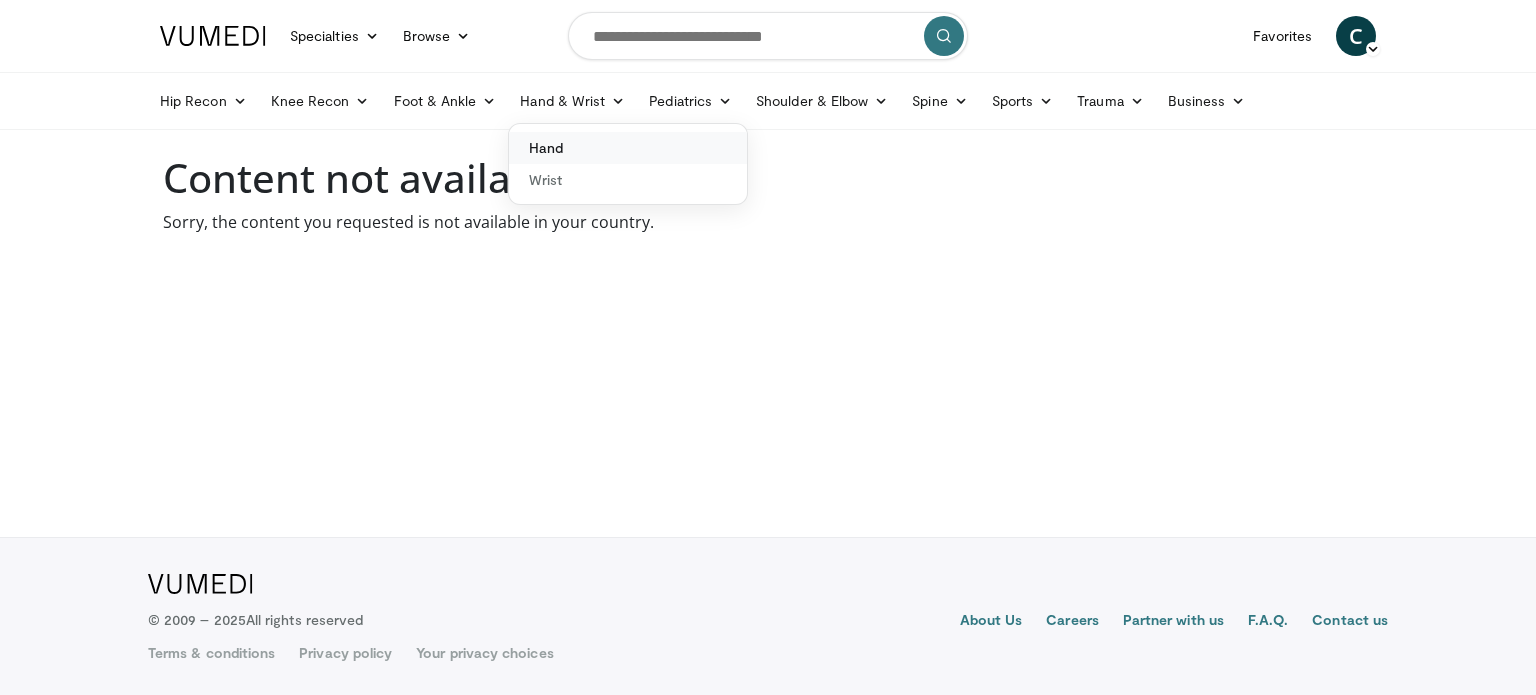 click on "Hand" at bounding box center (628, 148) 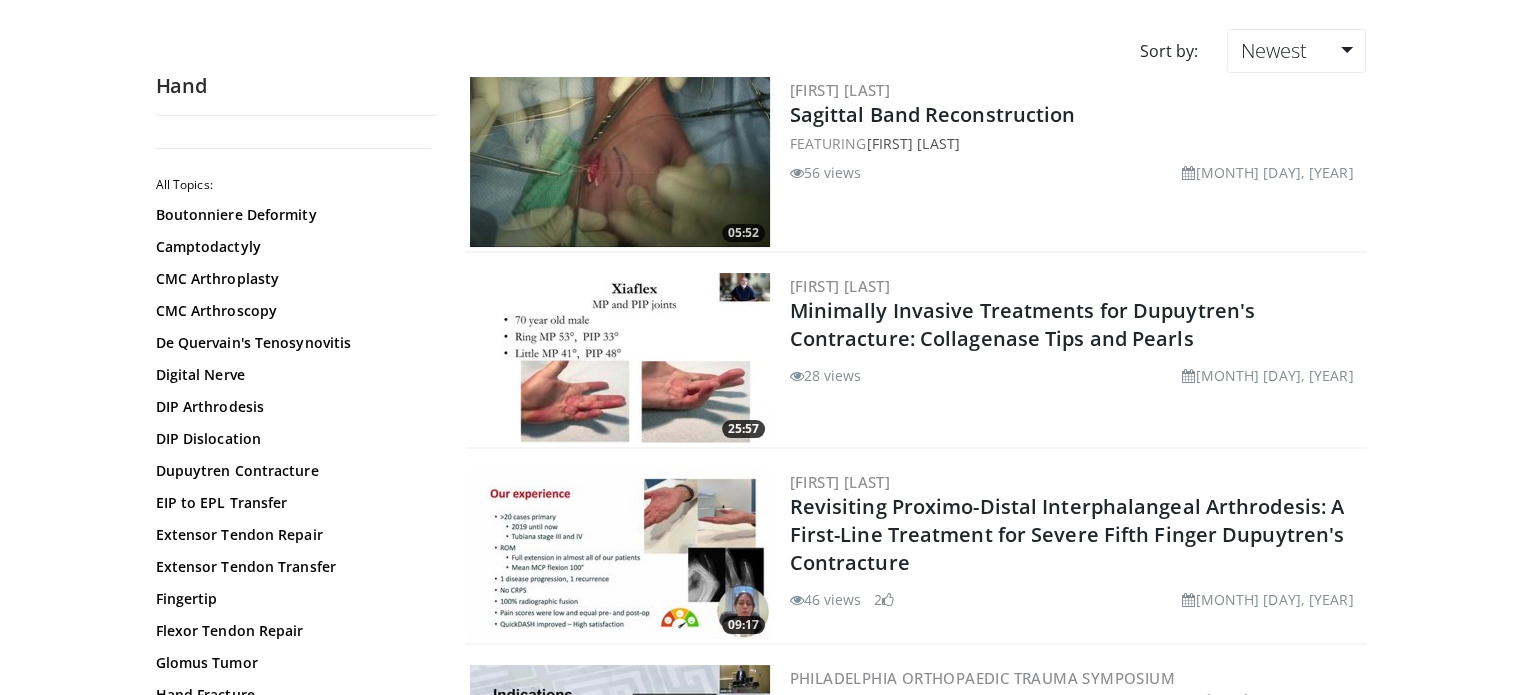 scroll, scrollTop: 200, scrollLeft: 0, axis: vertical 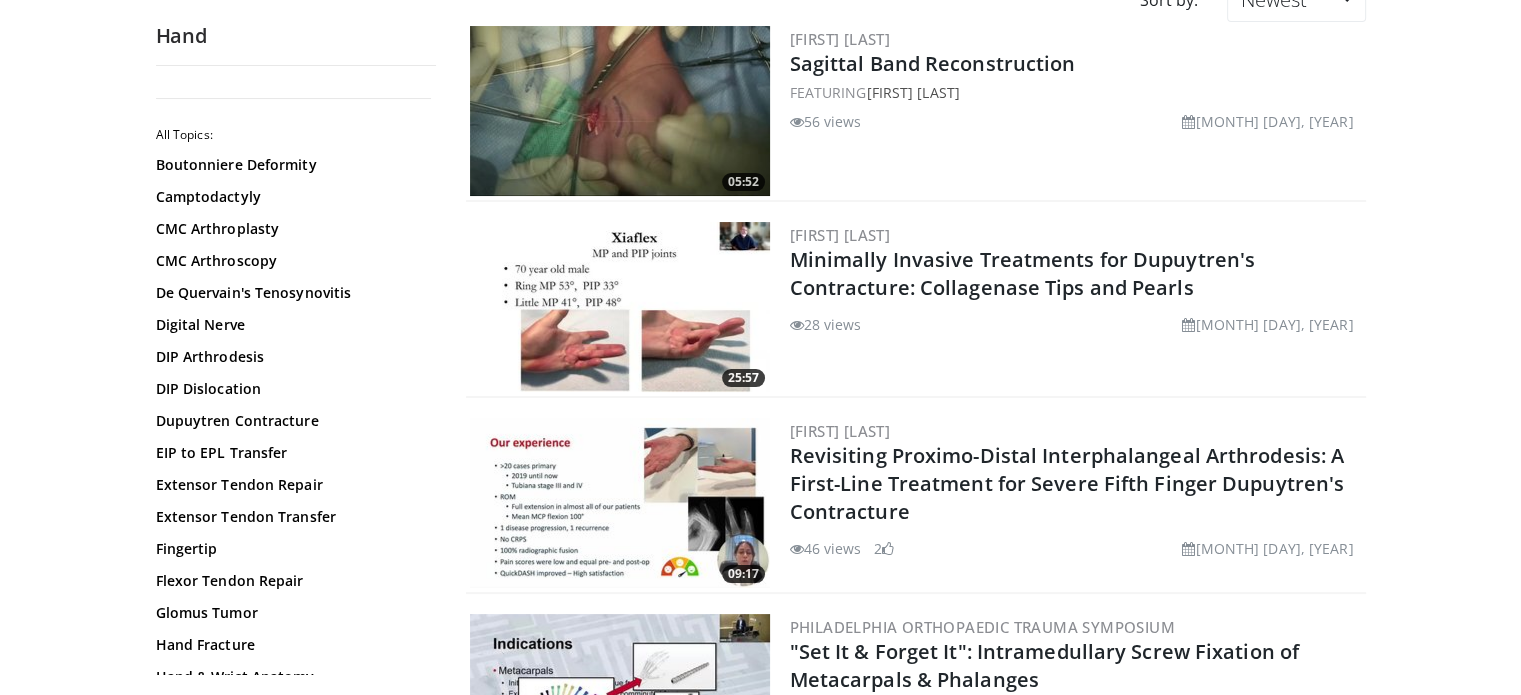 click at bounding box center (620, 307) 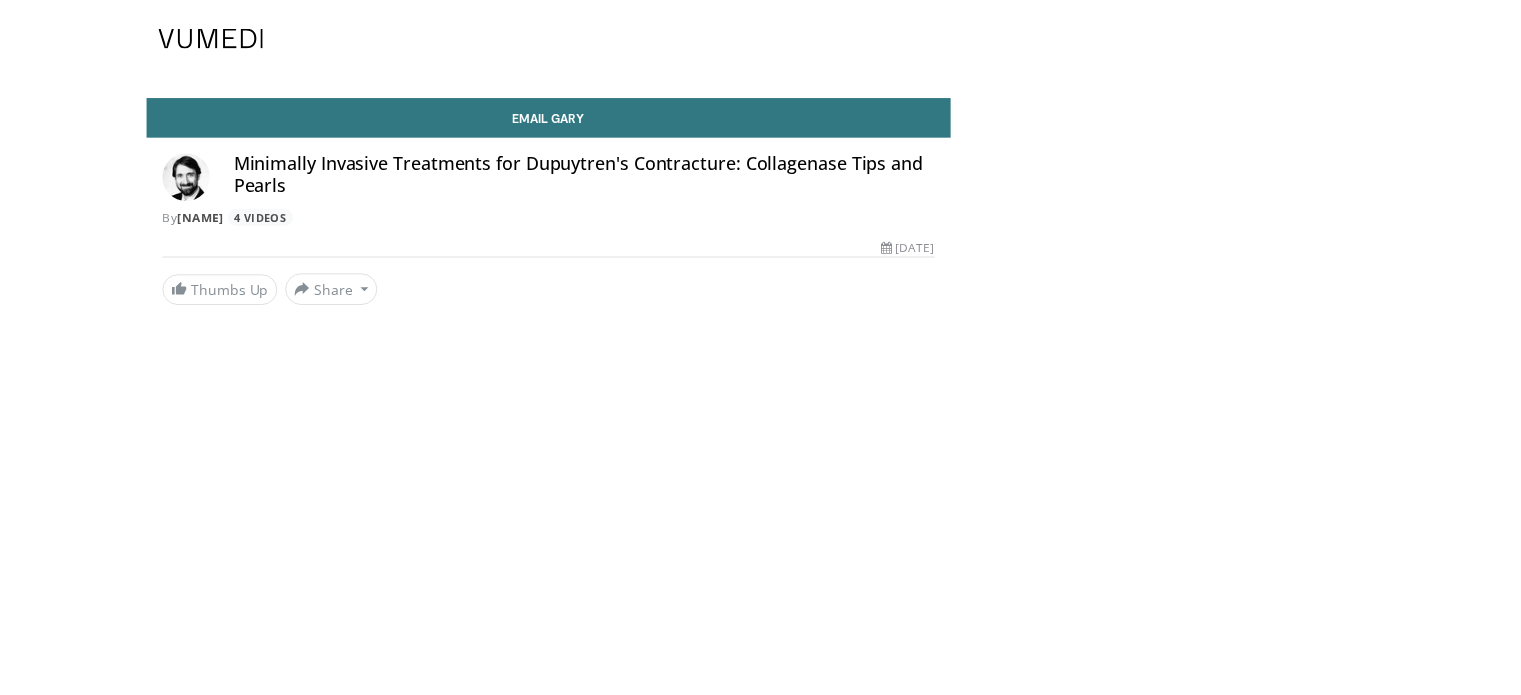 scroll, scrollTop: 0, scrollLeft: 0, axis: both 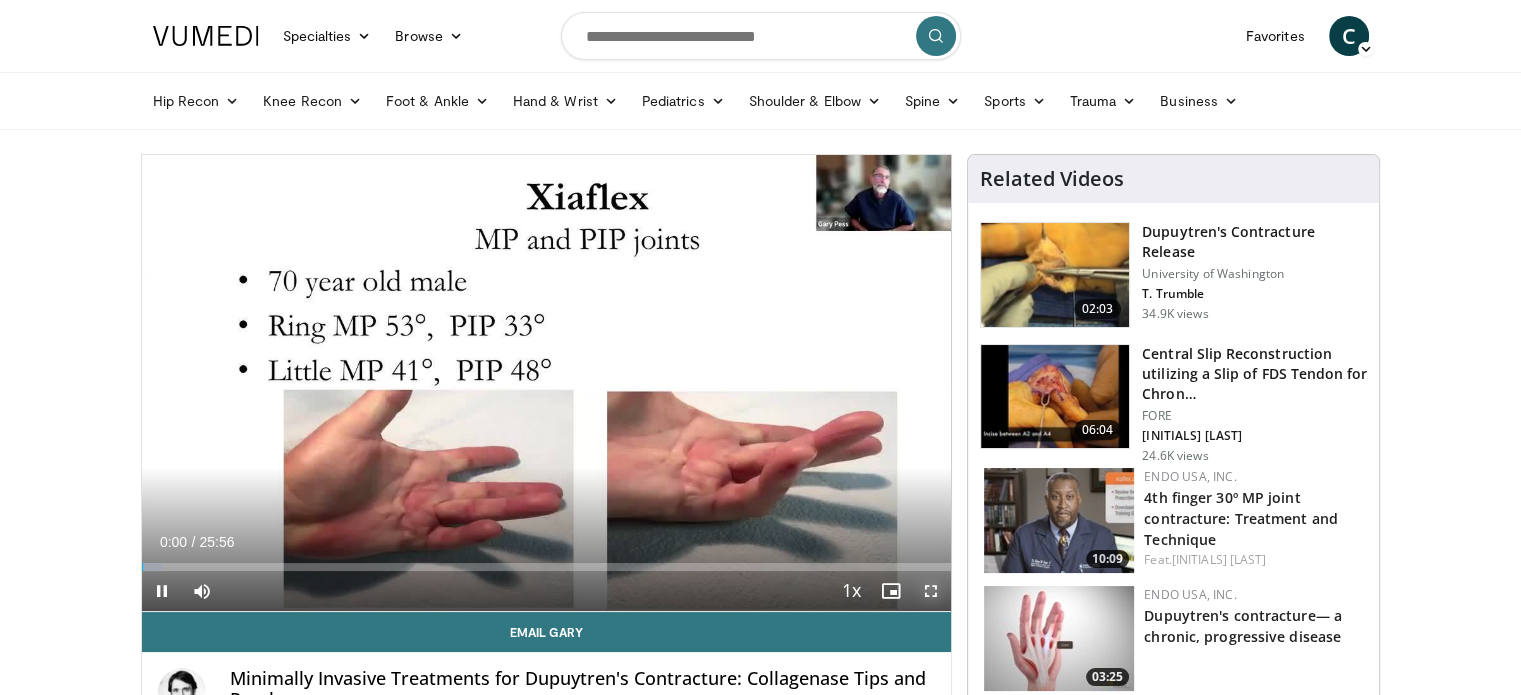 click at bounding box center (931, 591) 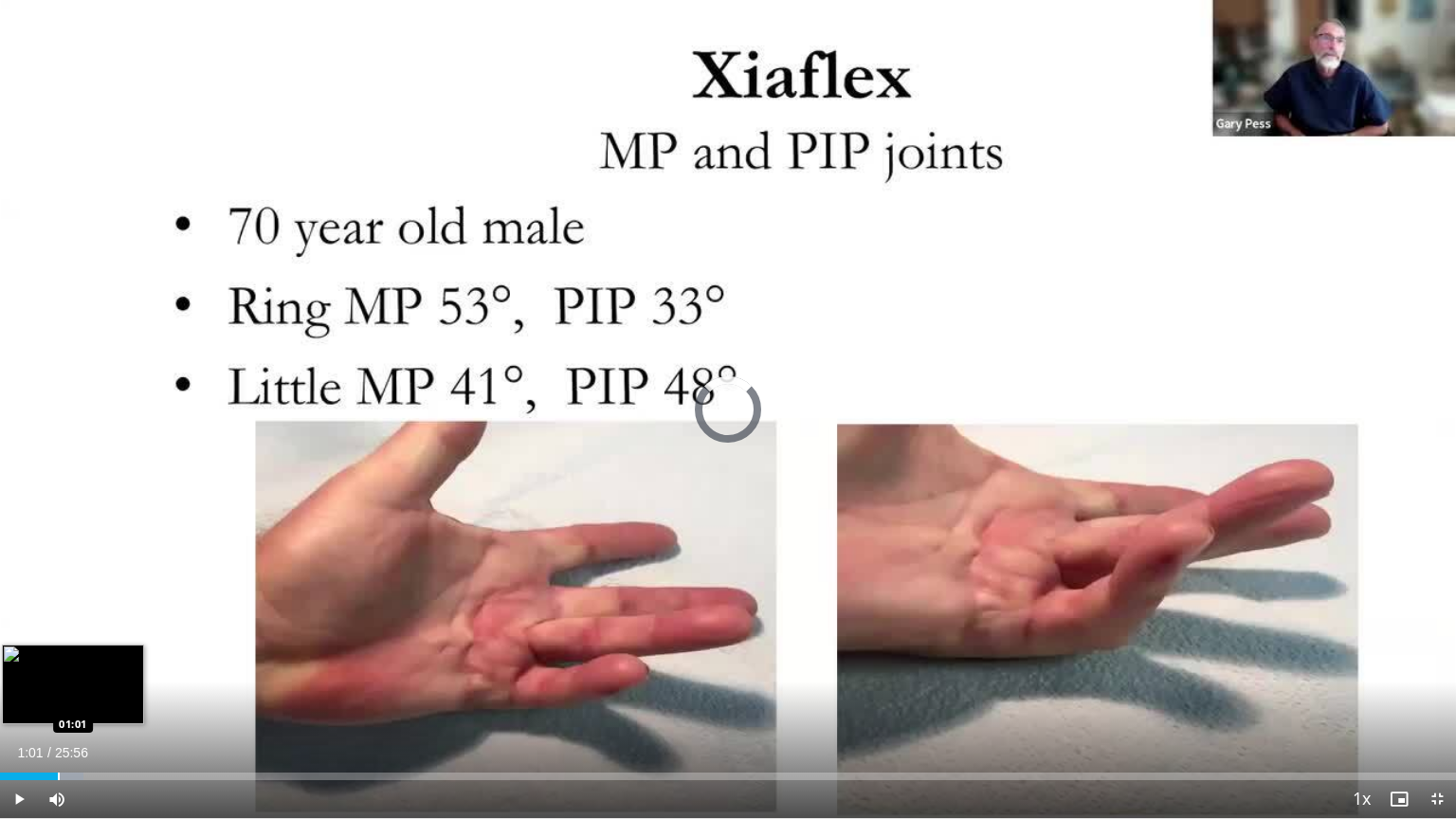 click at bounding box center [59, 776] 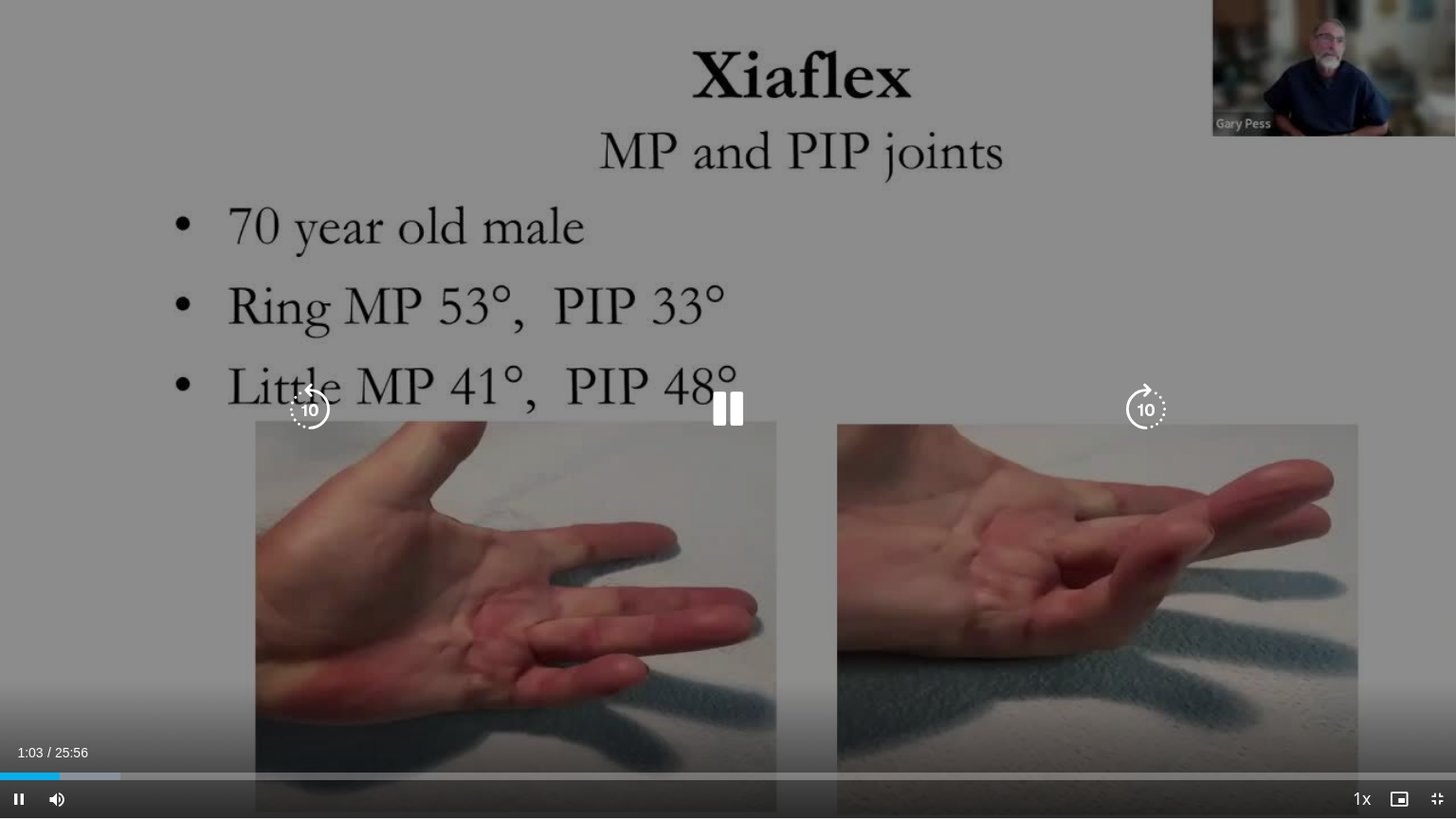 click on "10 seconds
Tap to unmute" at bounding box center (728, 409) 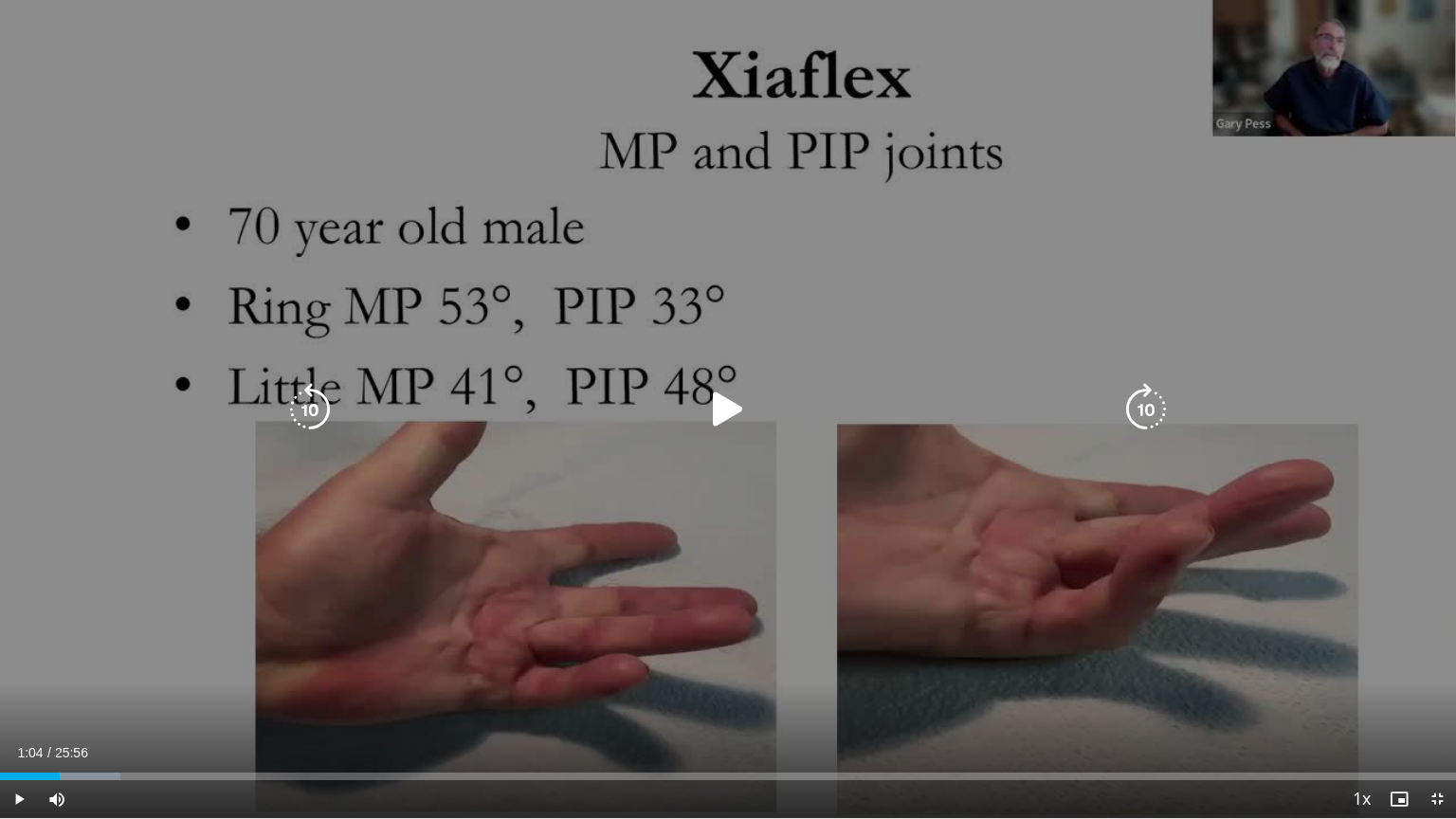 click on "10 seconds
Tap to unmute" at bounding box center (728, 409) 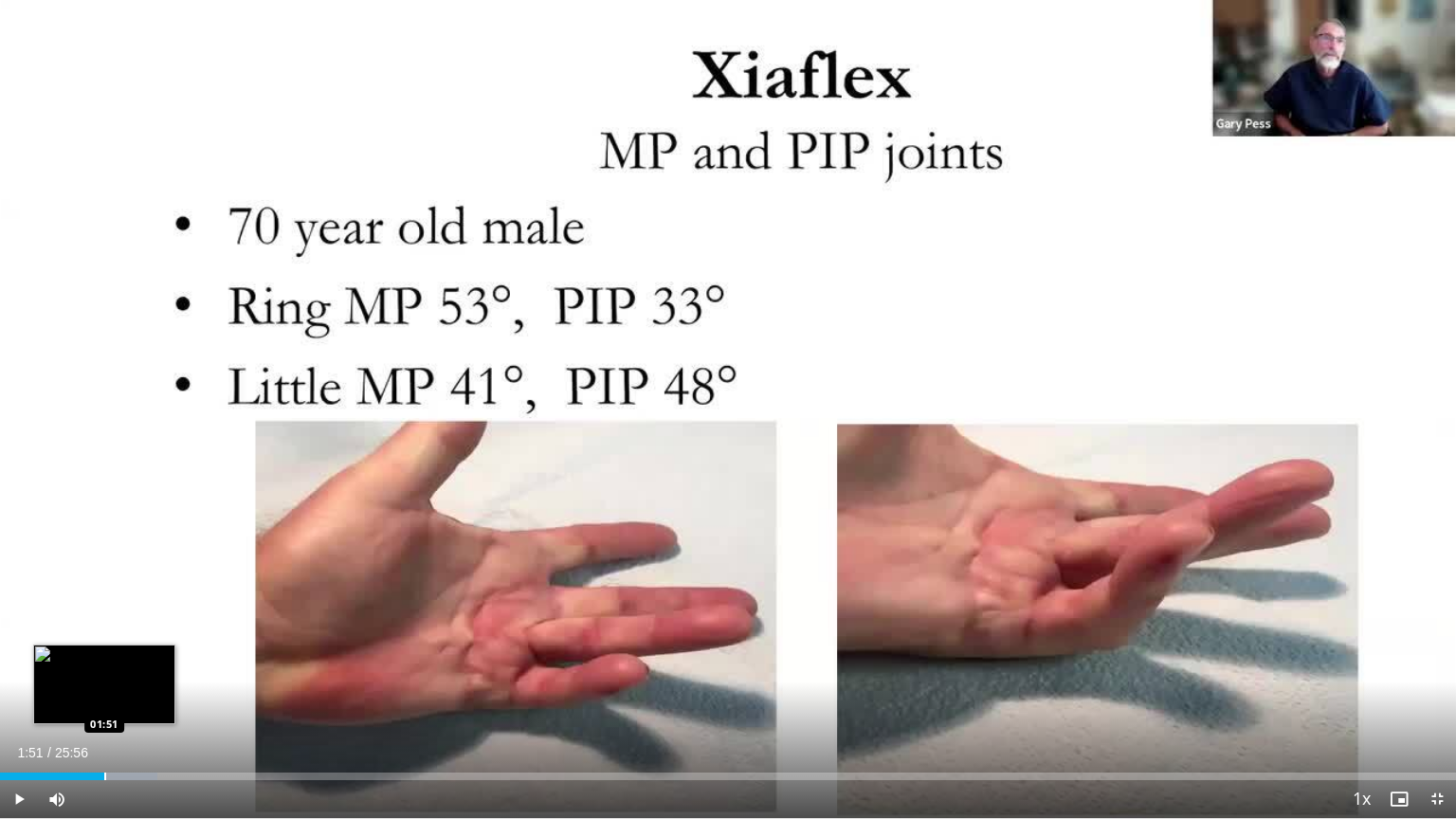 click at bounding box center [105, 776] 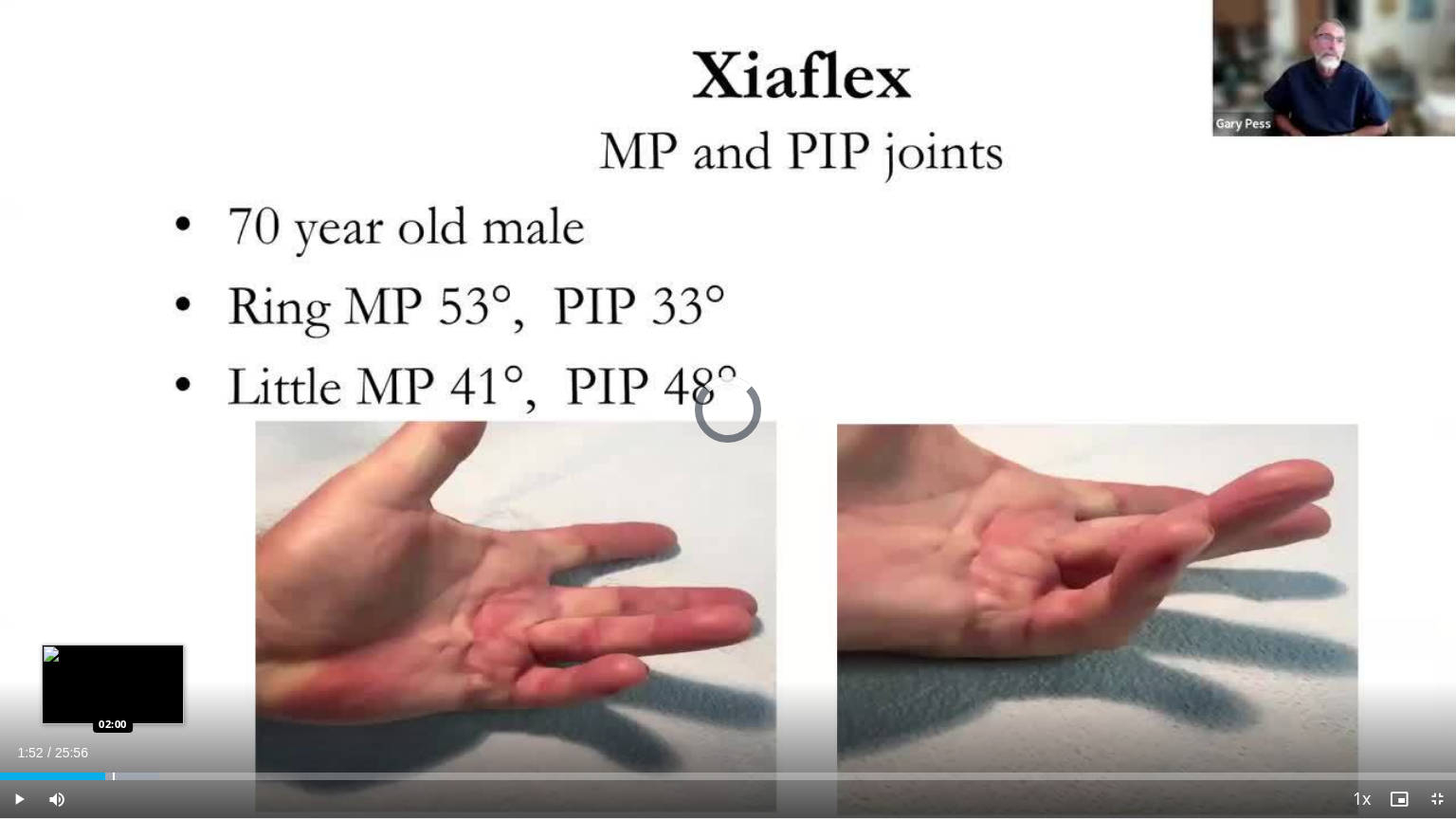 click at bounding box center [114, 776] 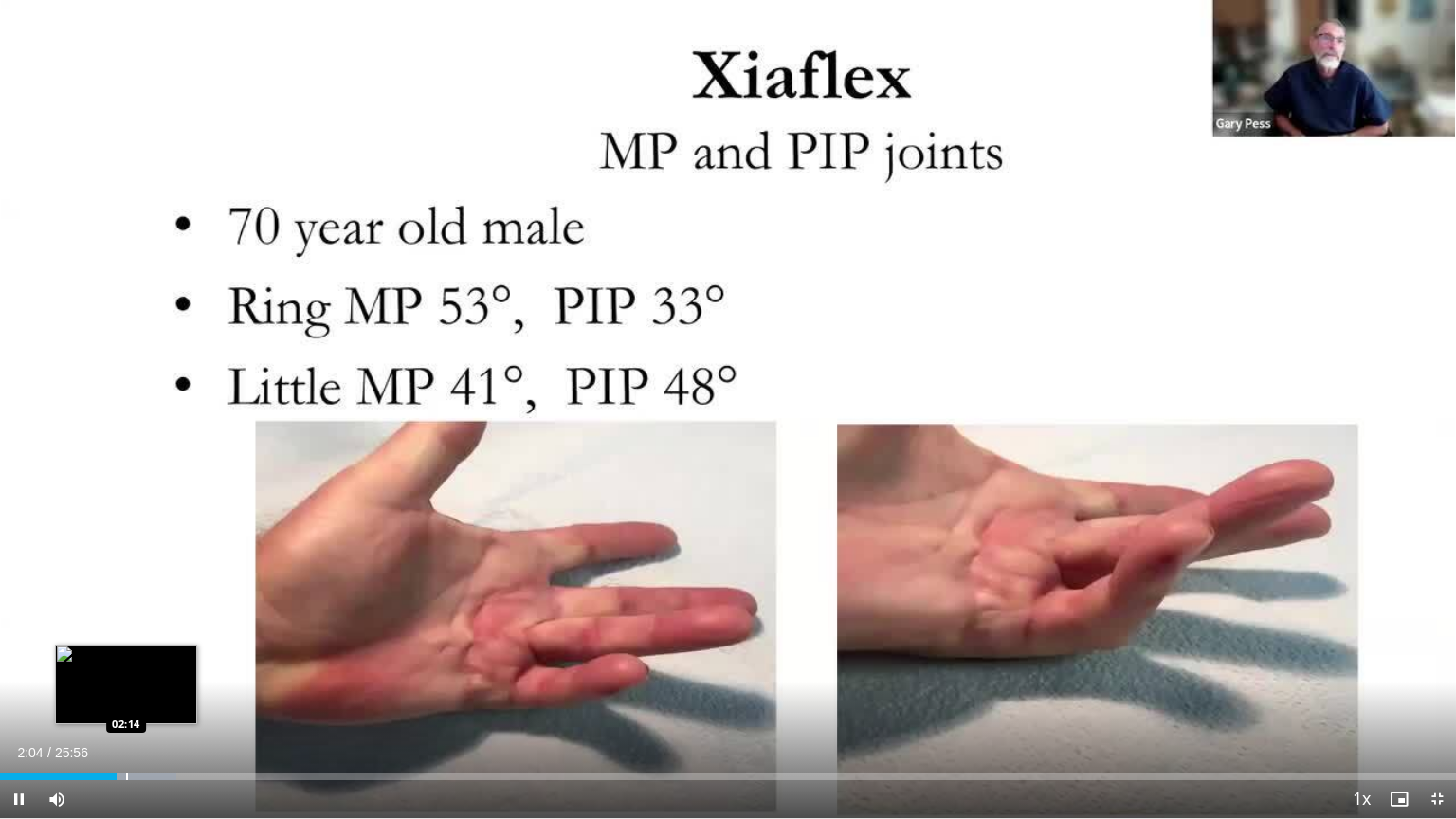 click at bounding box center [132, 776] 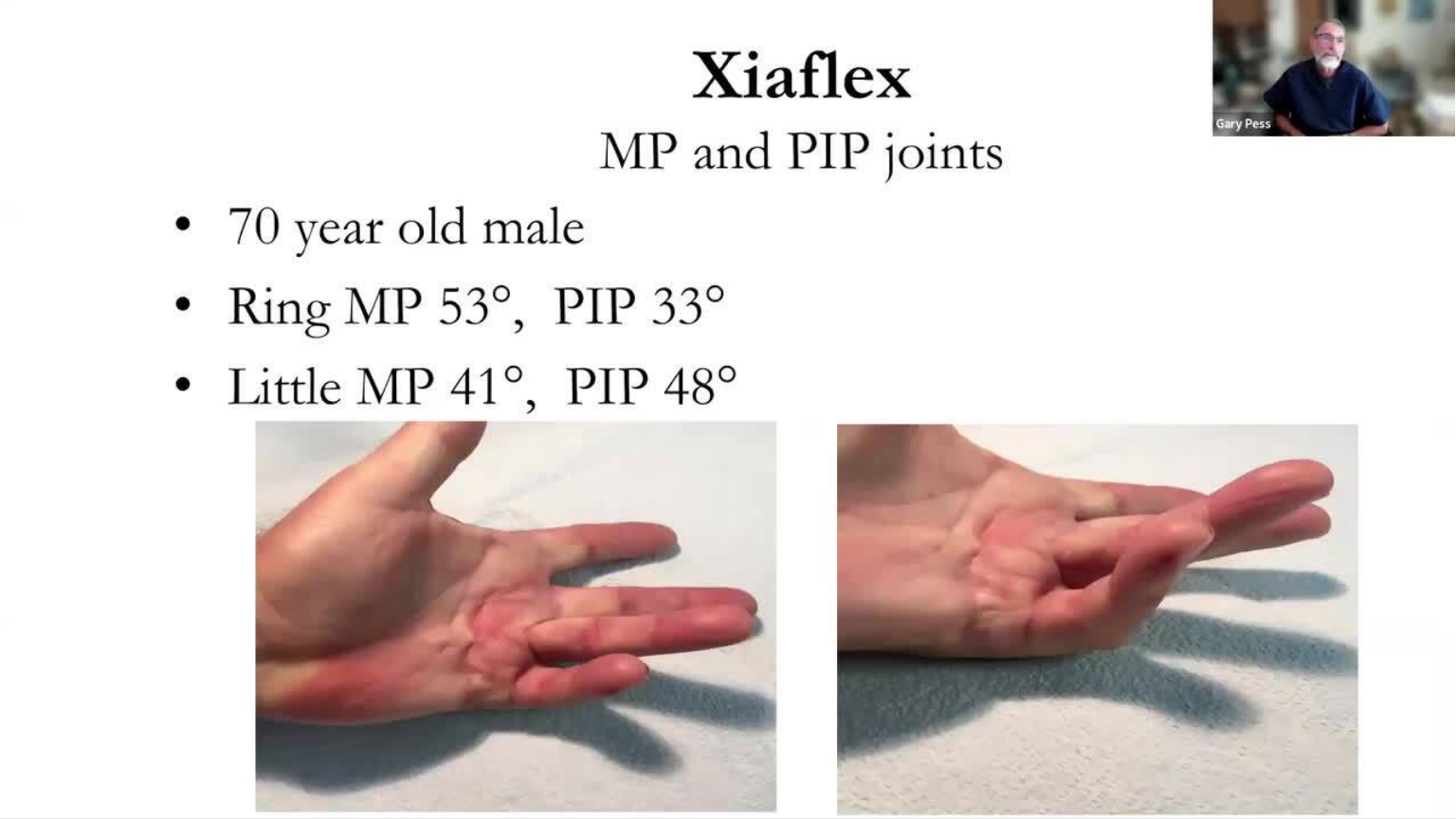 click on "**********" at bounding box center [728, 410] 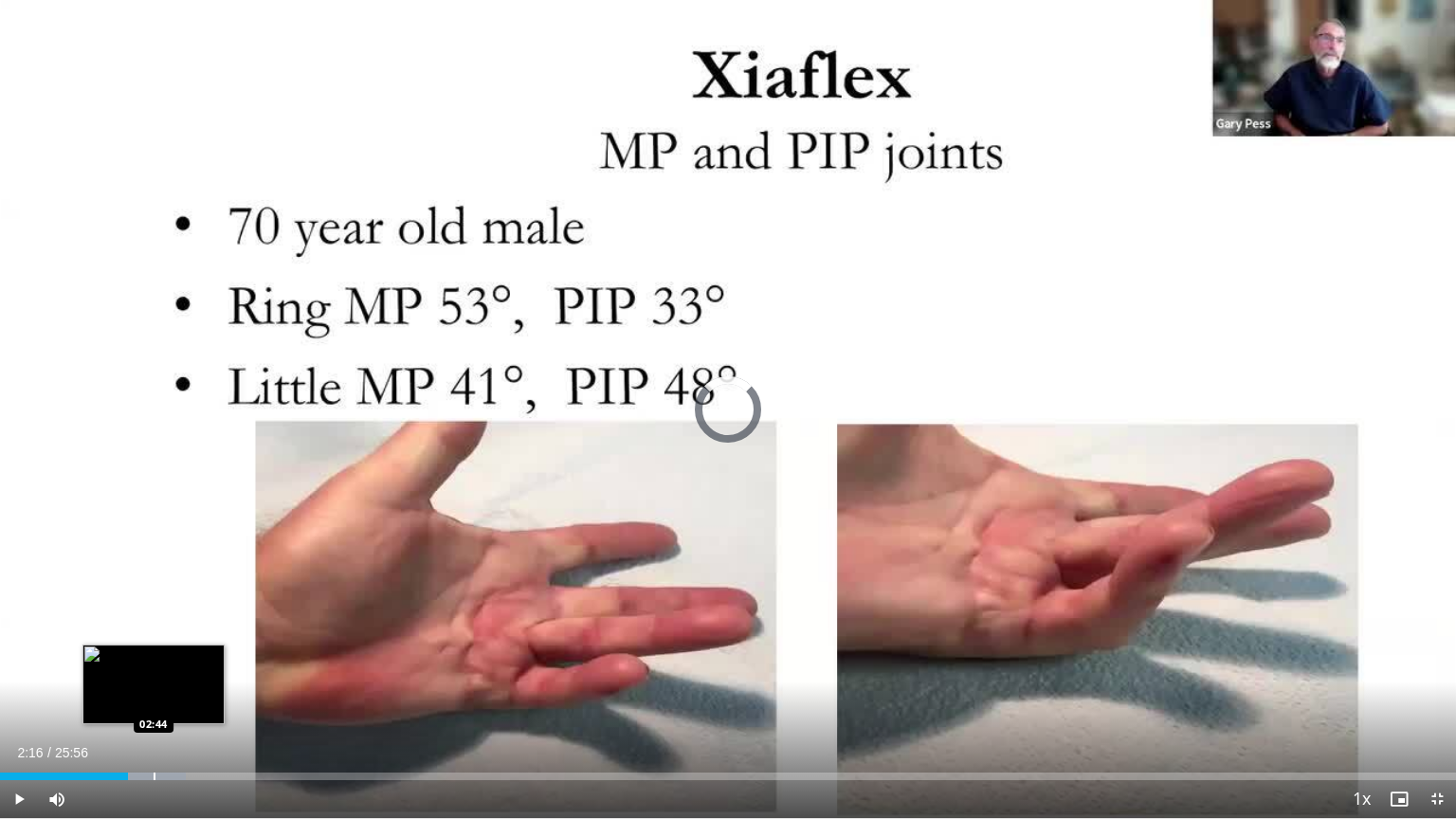 click at bounding box center [155, 776] 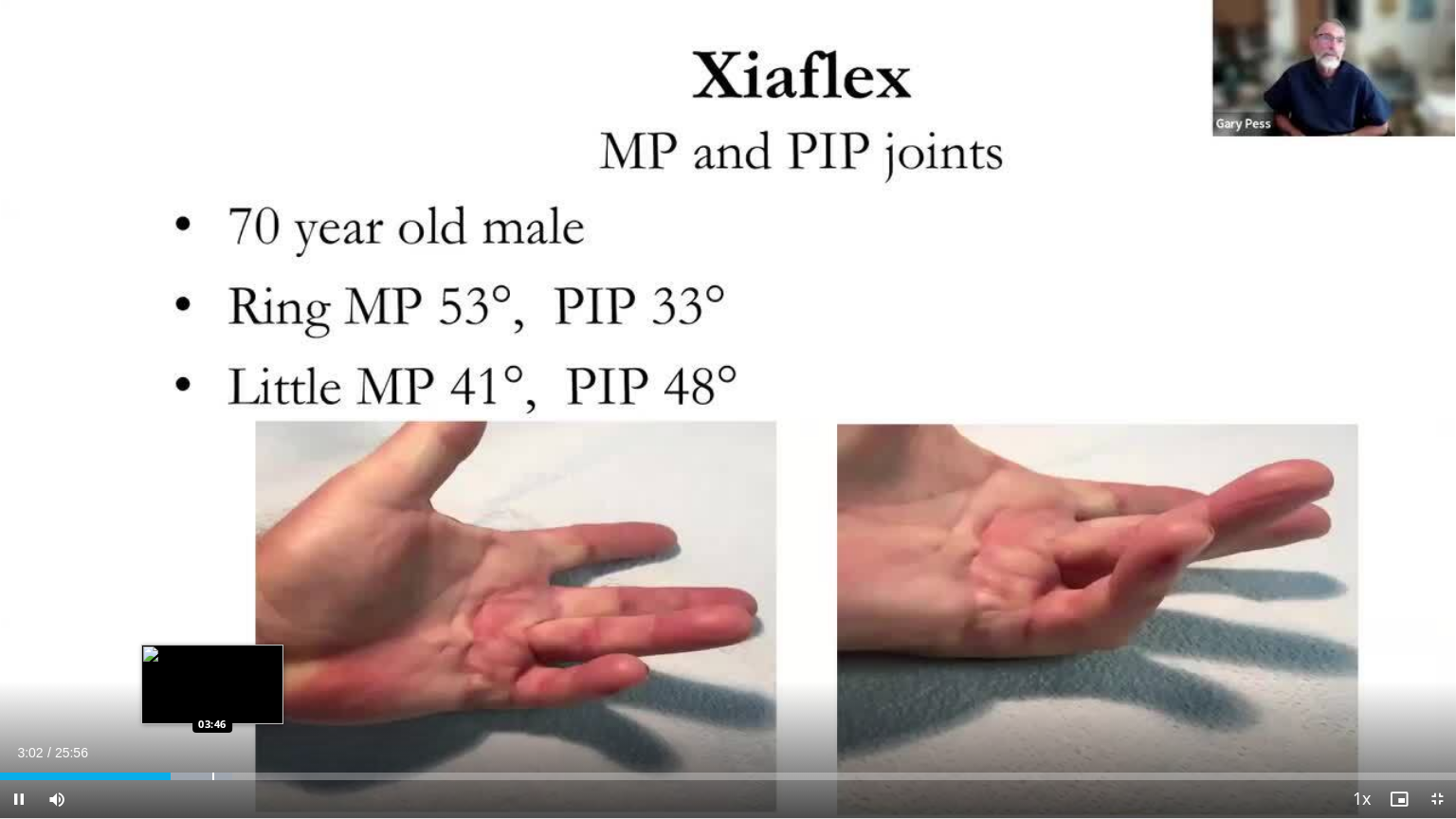 click at bounding box center [213, 776] 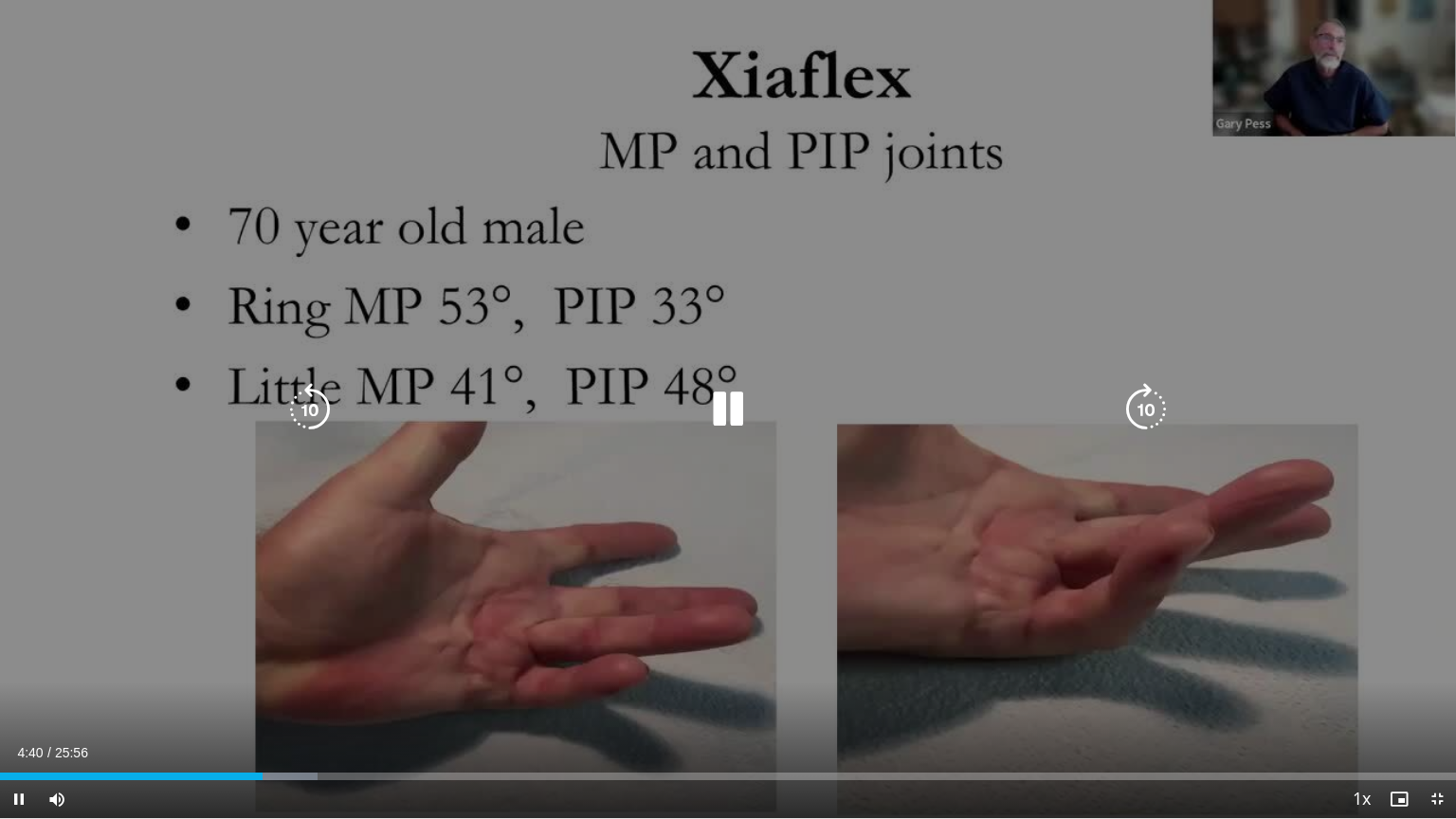 click on "10 seconds
Tap to unmute" at bounding box center (728, 409) 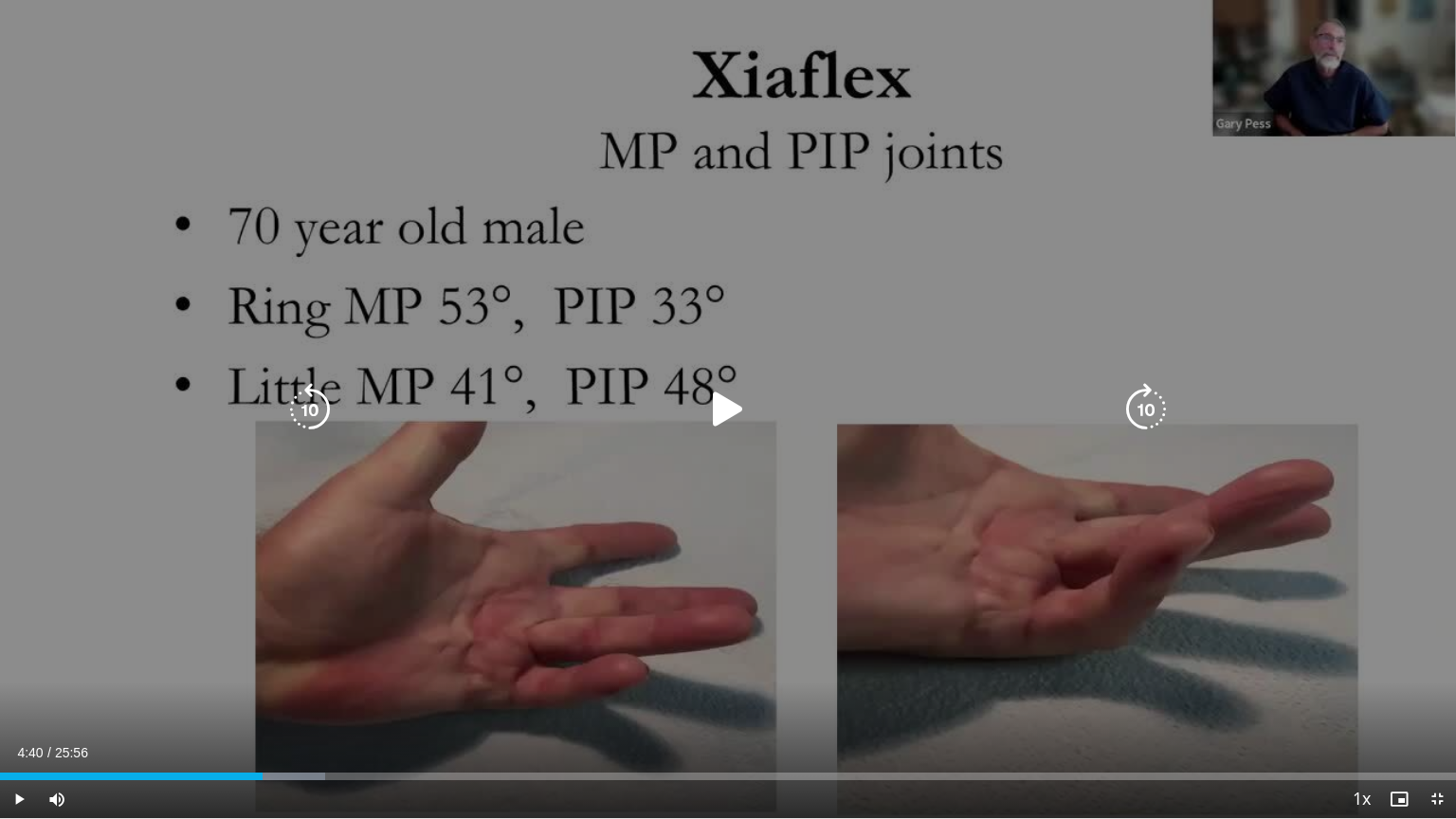 click on "10 seconds
Tap to unmute" at bounding box center (728, 409) 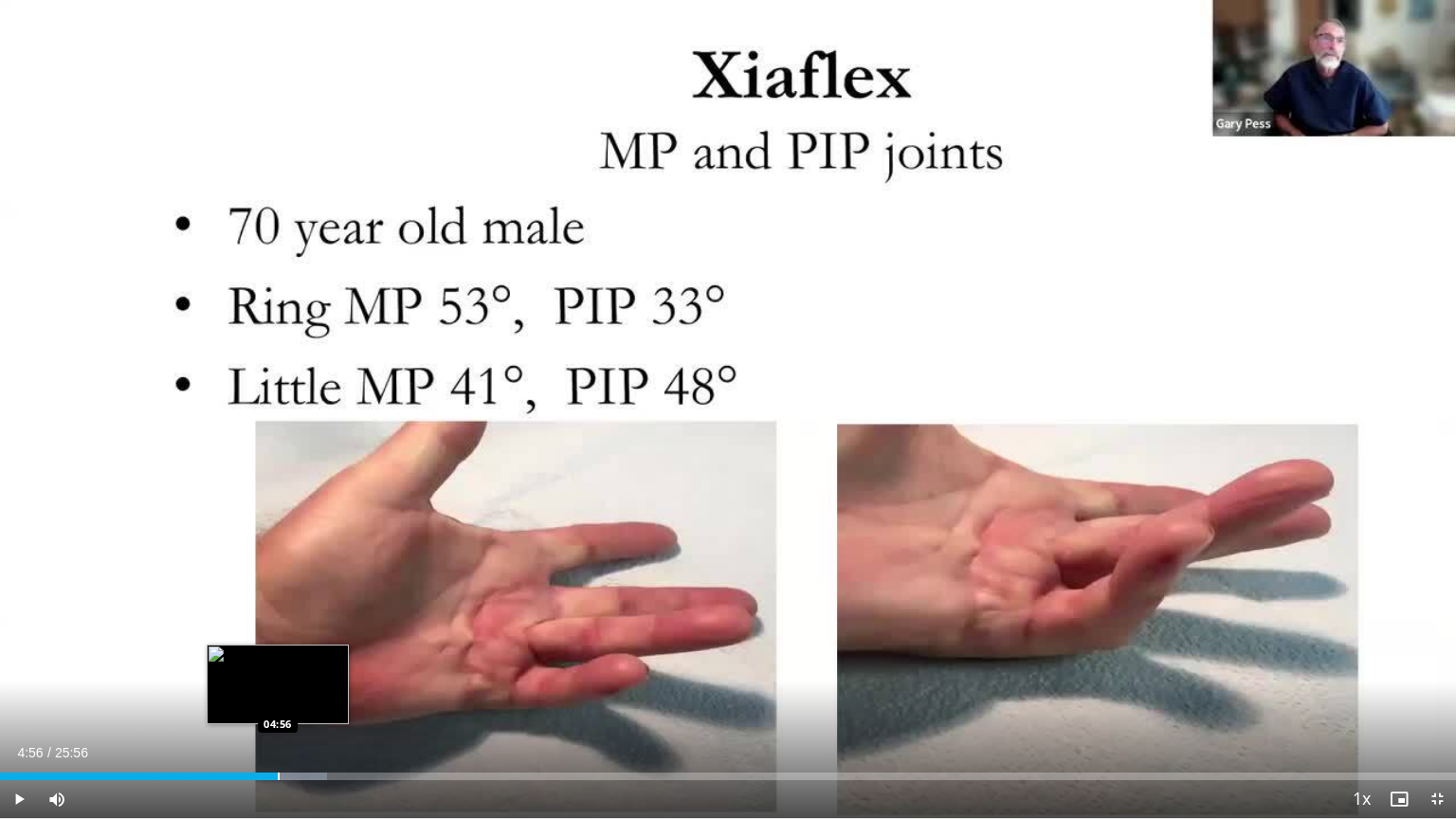 click at bounding box center (279, 776) 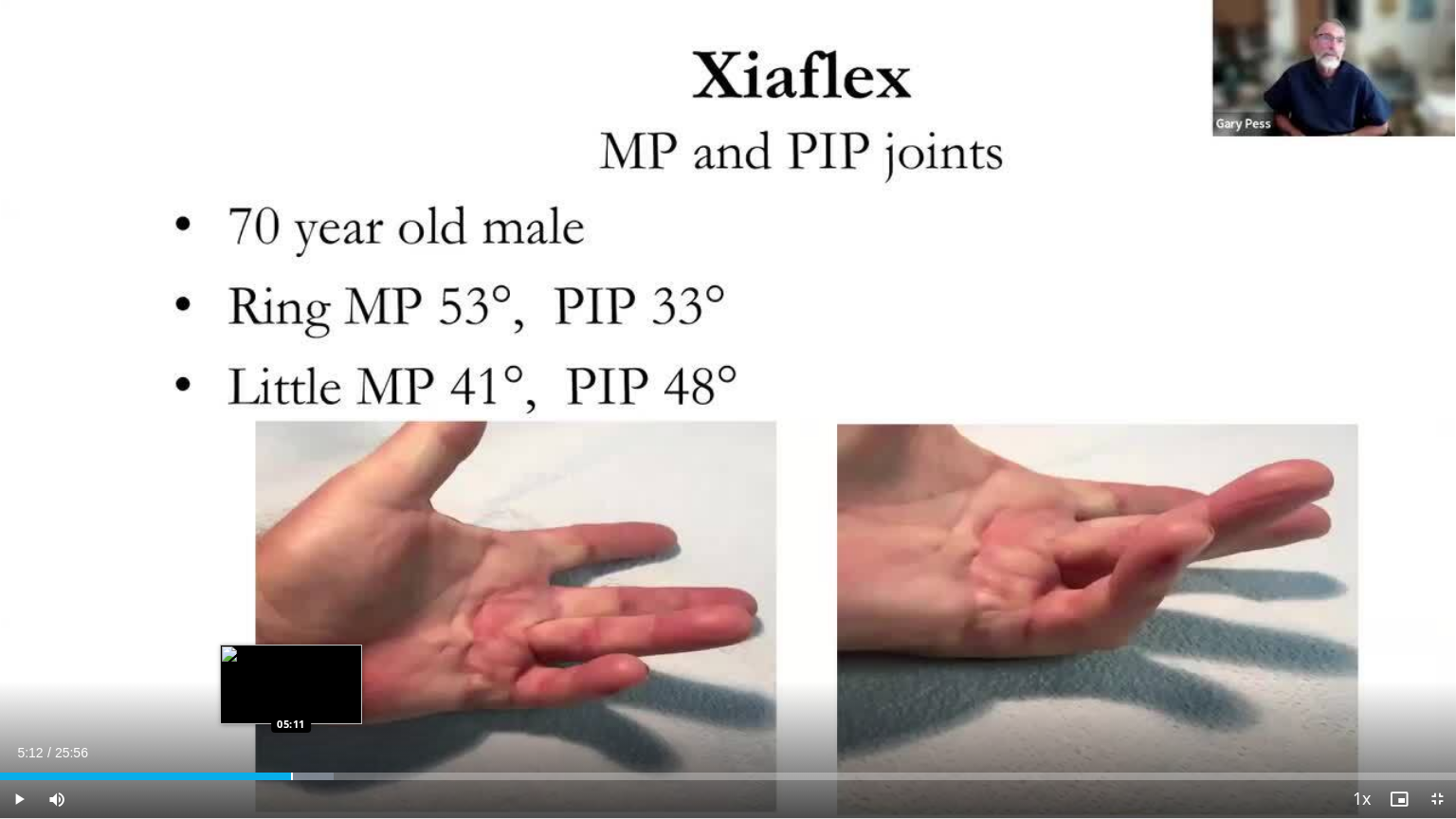 click at bounding box center (292, 776) 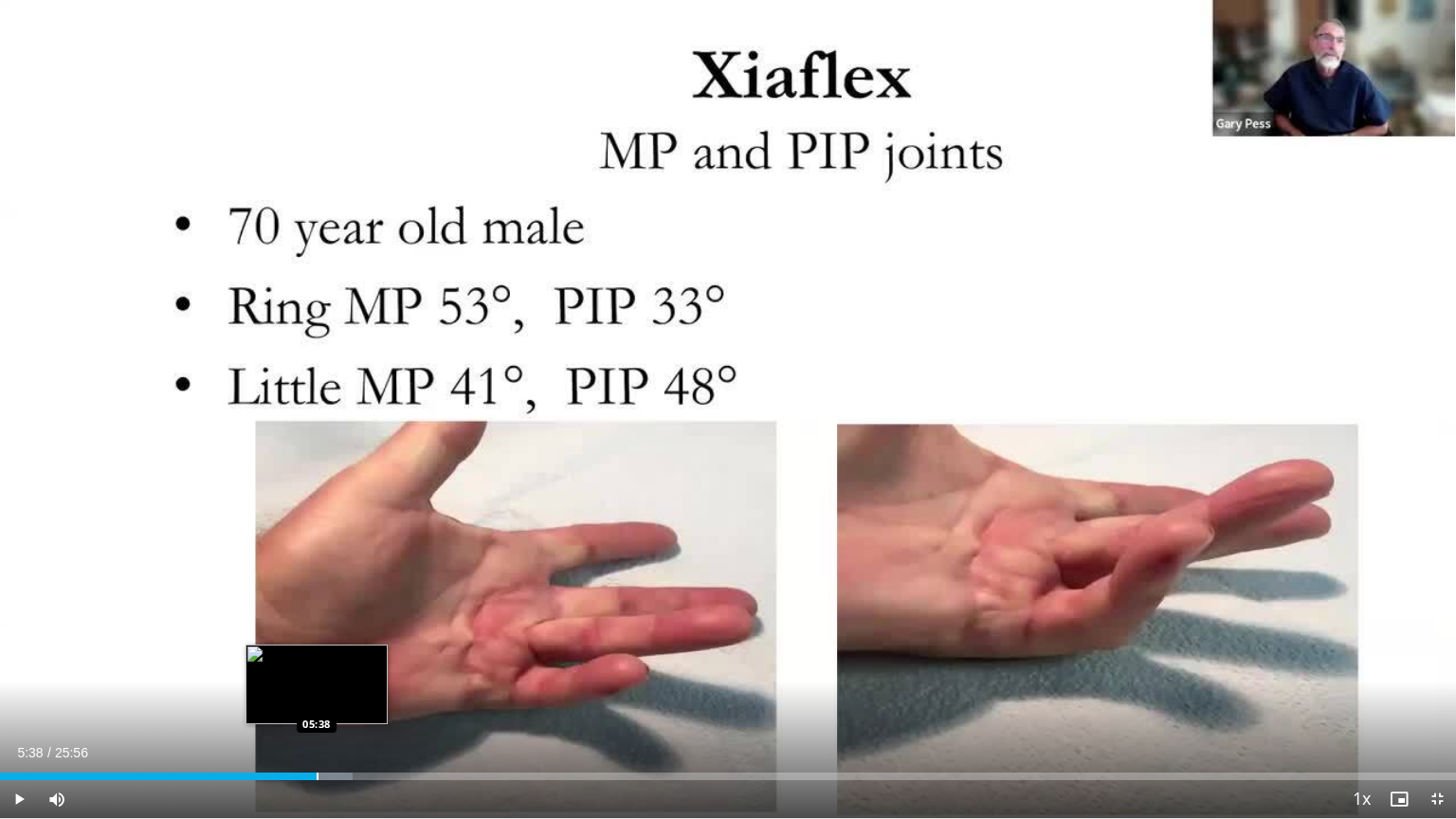 click at bounding box center [318, 776] 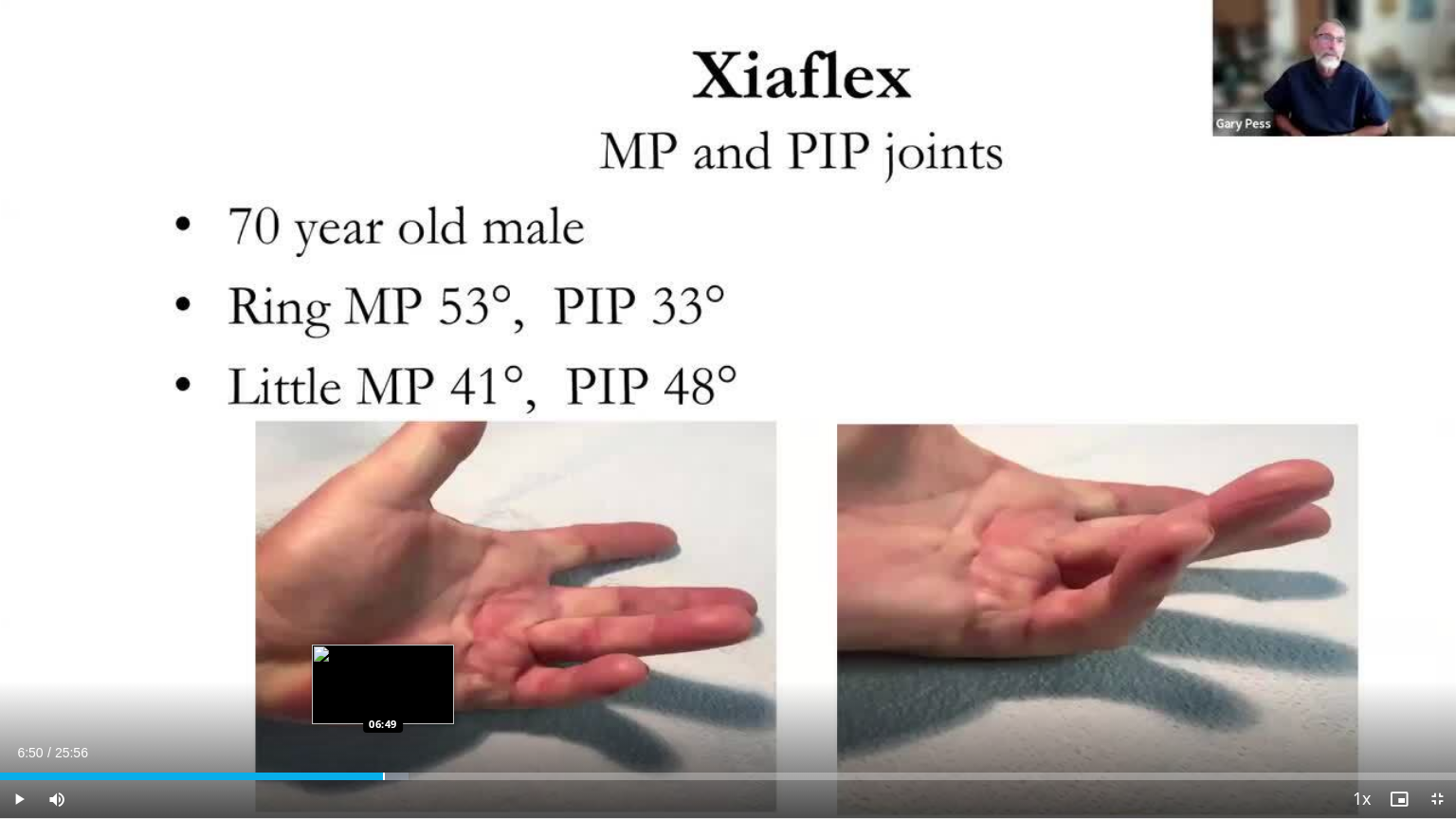 click at bounding box center (384, 776) 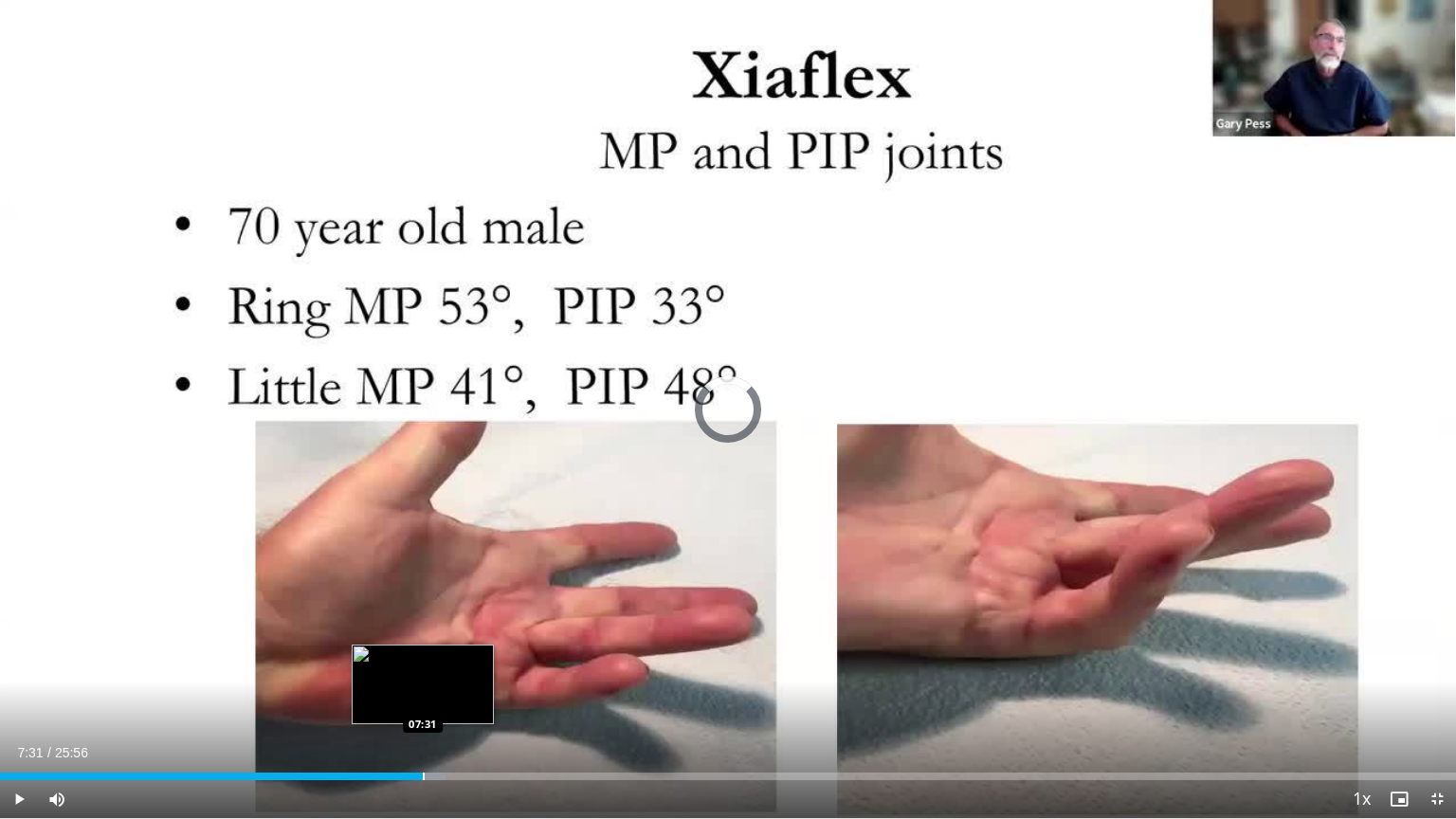 click at bounding box center (424, 776) 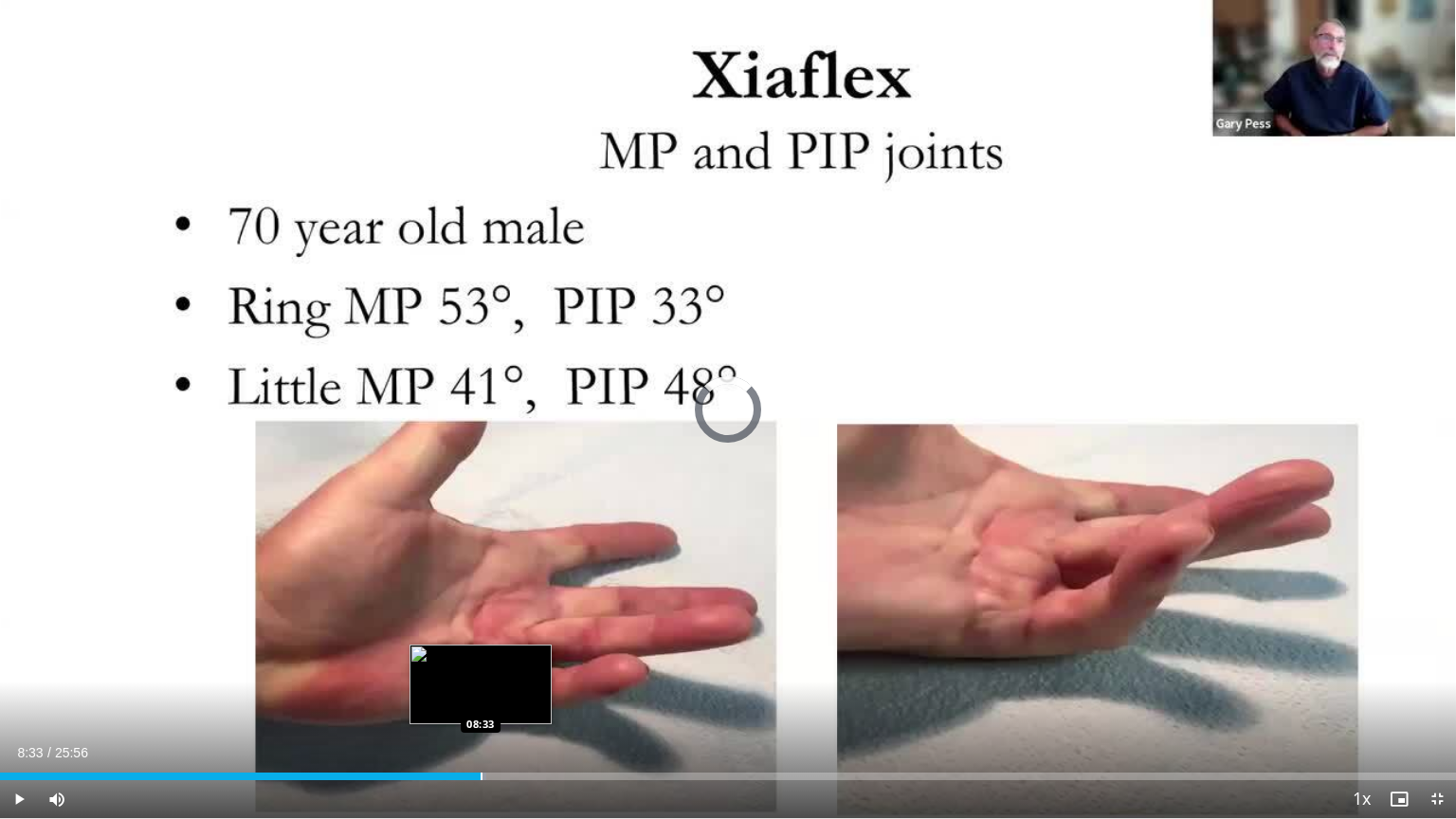 click at bounding box center (482, 776) 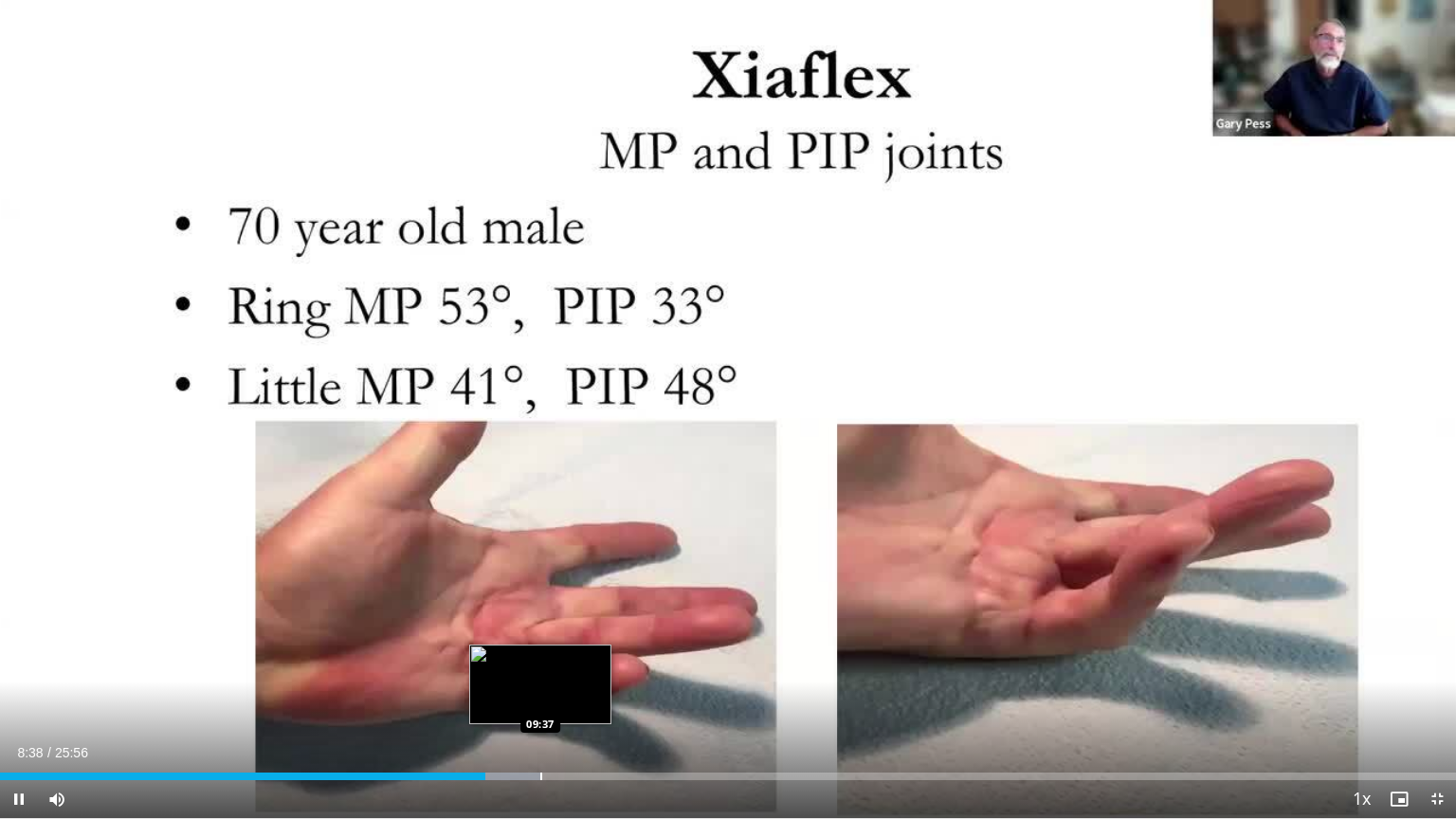 click at bounding box center (541, 776) 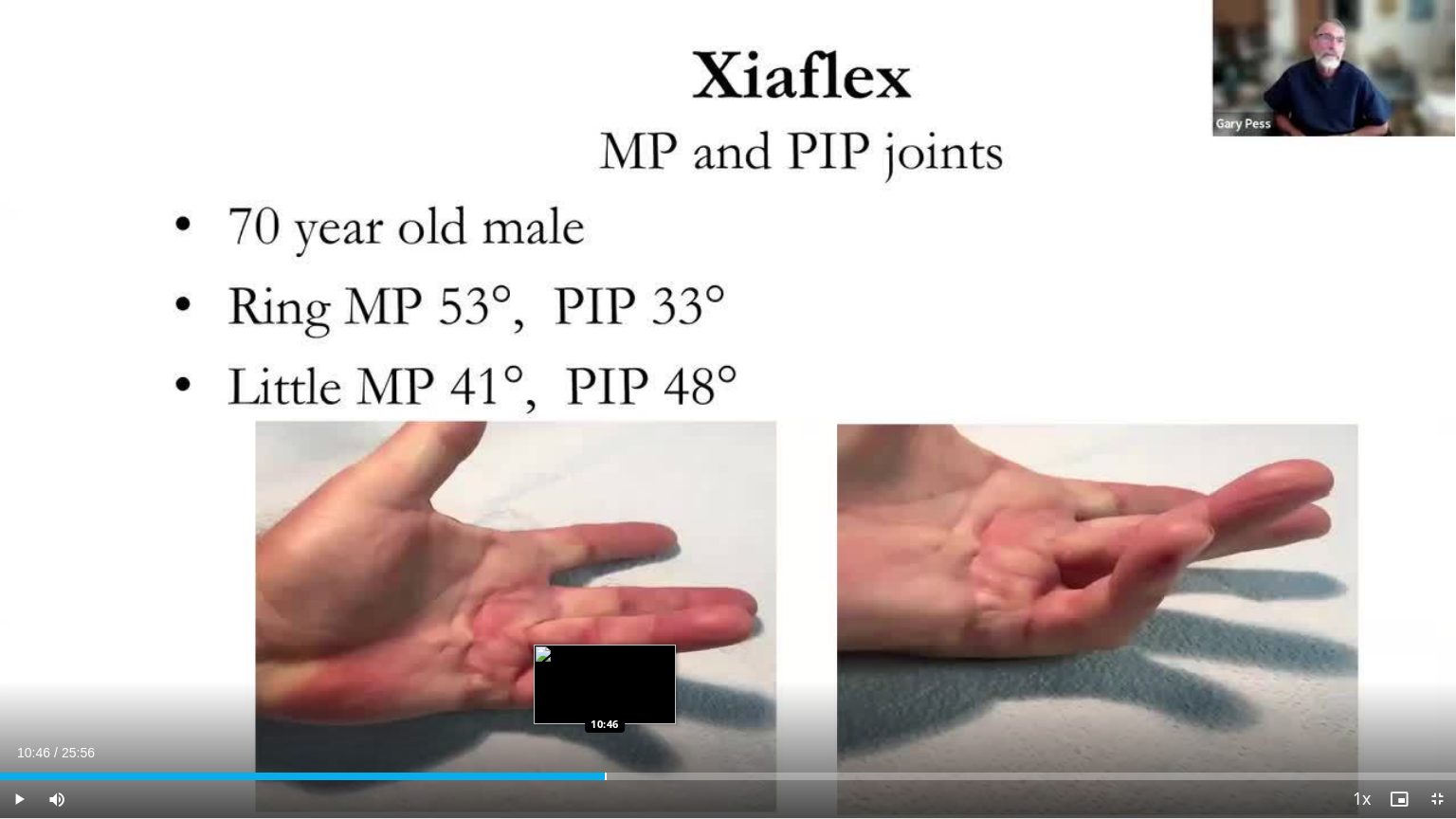 click at bounding box center (606, 776) 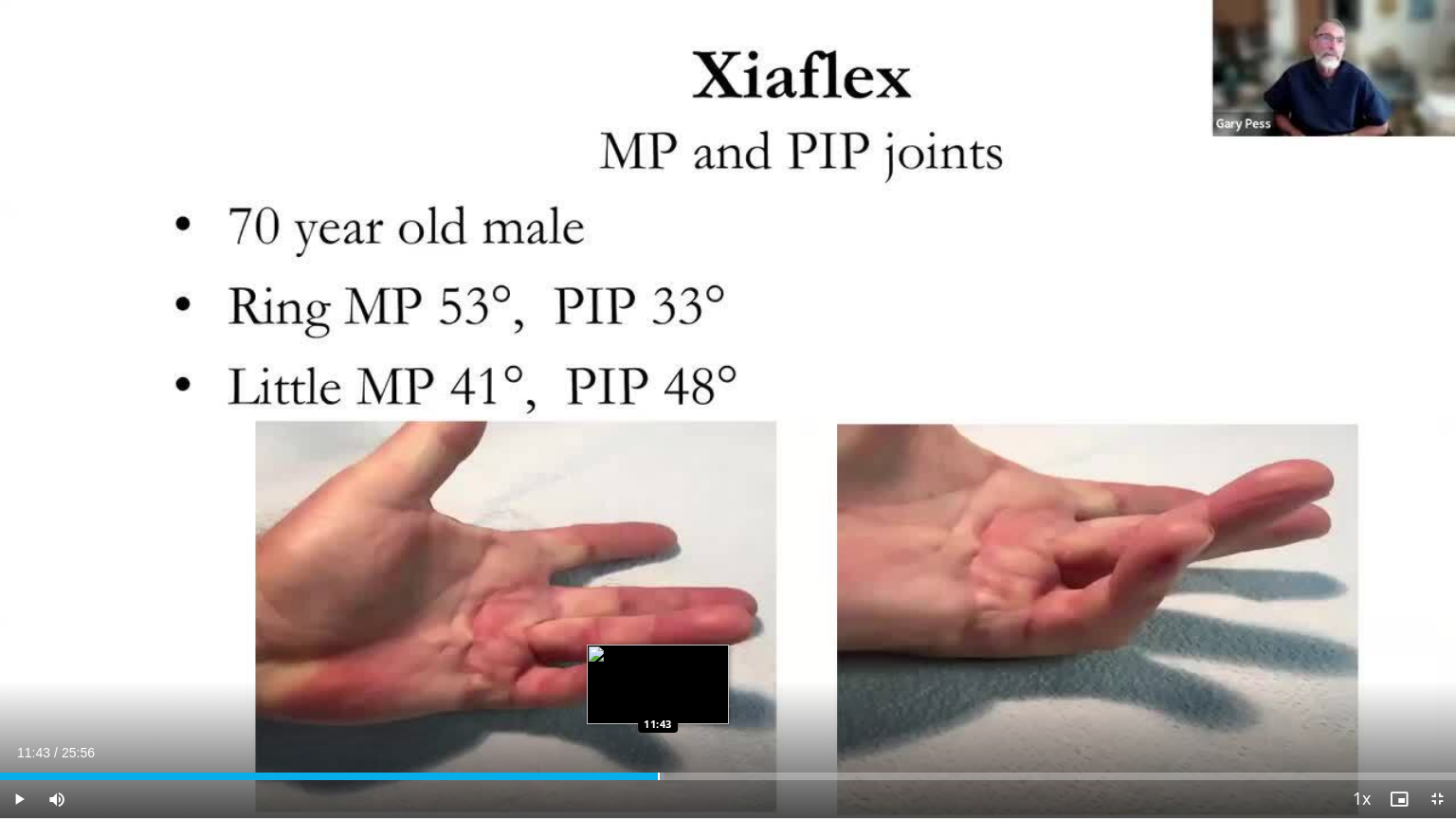click at bounding box center (659, 776) 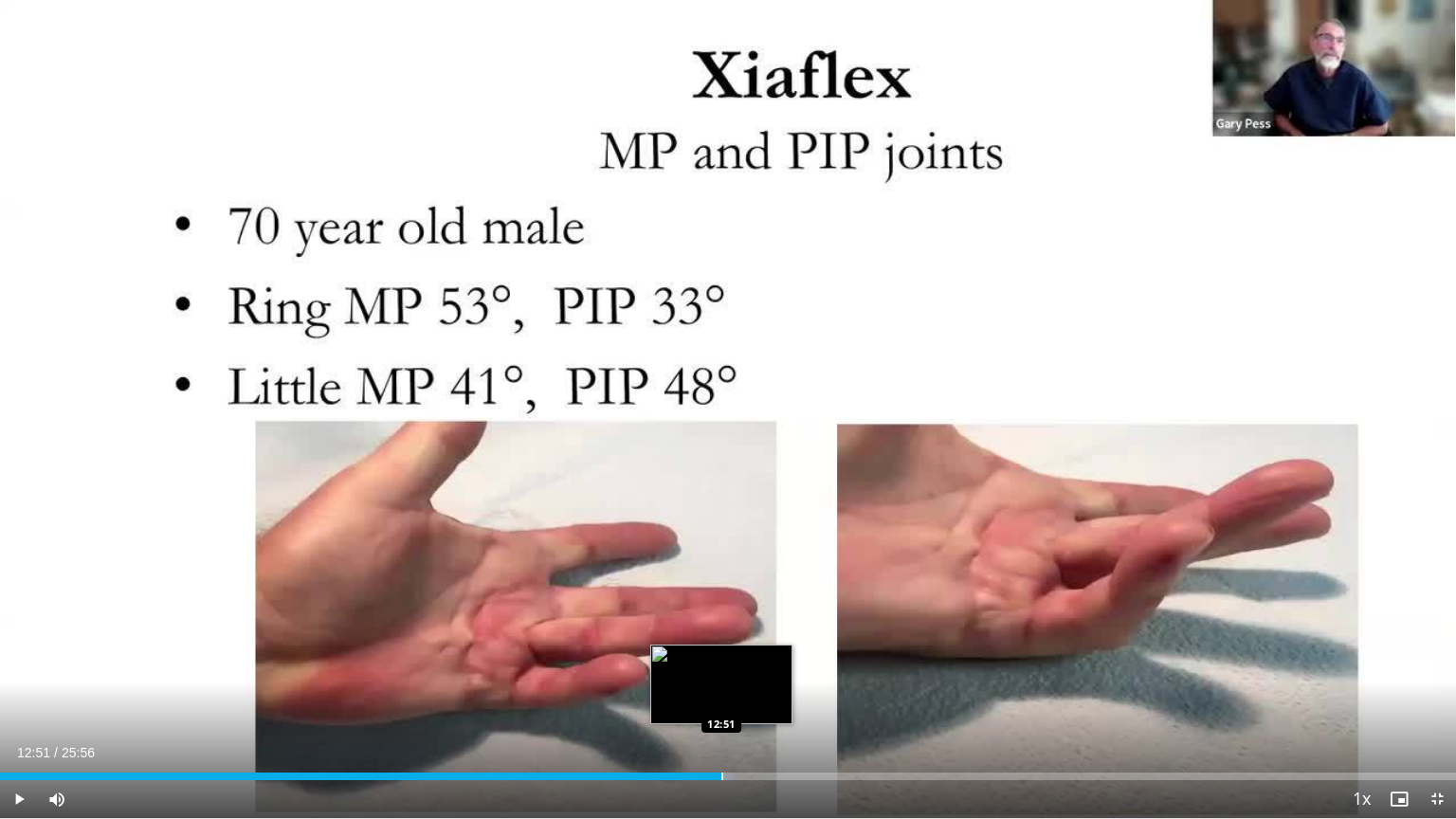 click at bounding box center (722, 776) 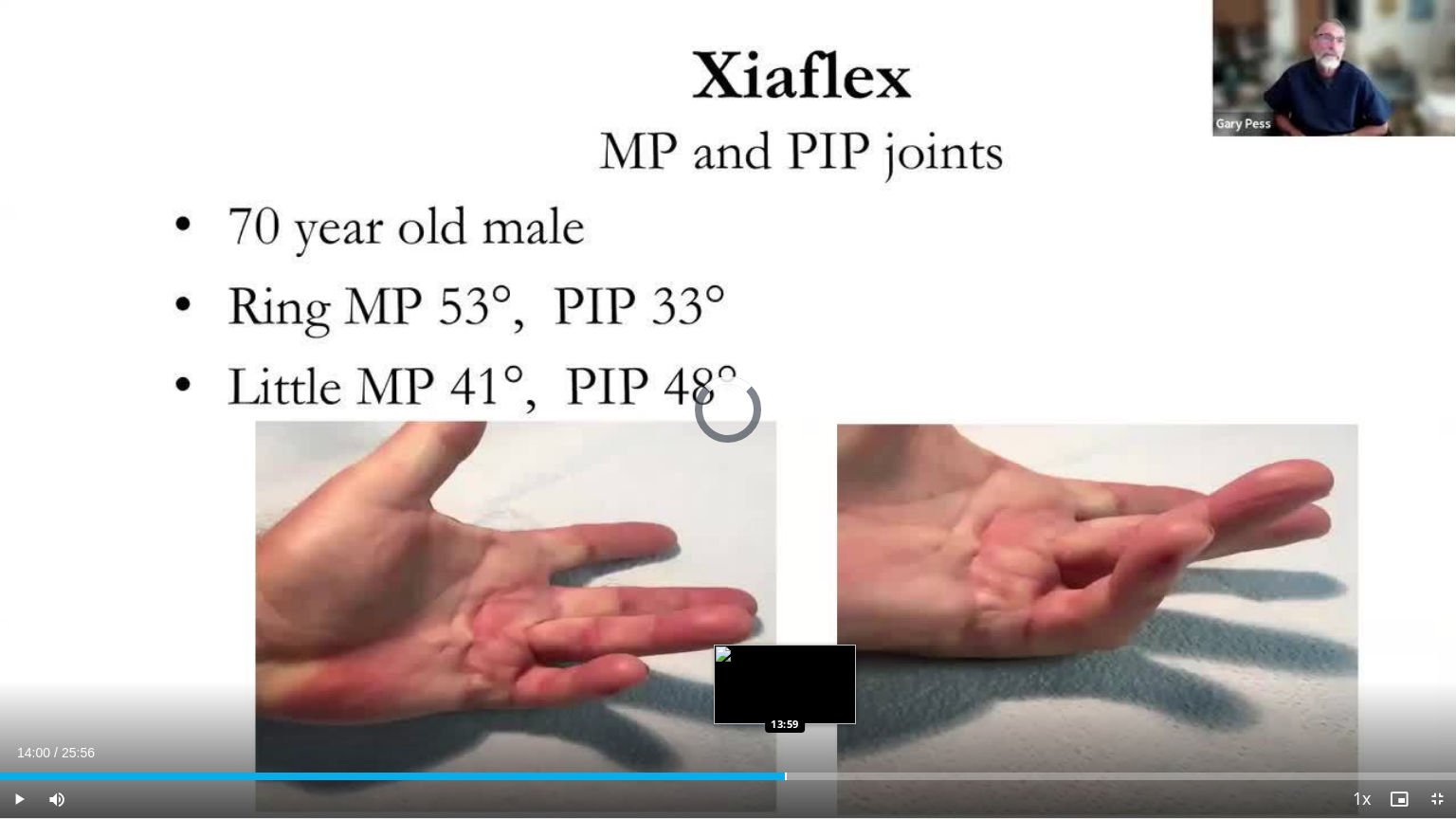 click at bounding box center [786, 776] 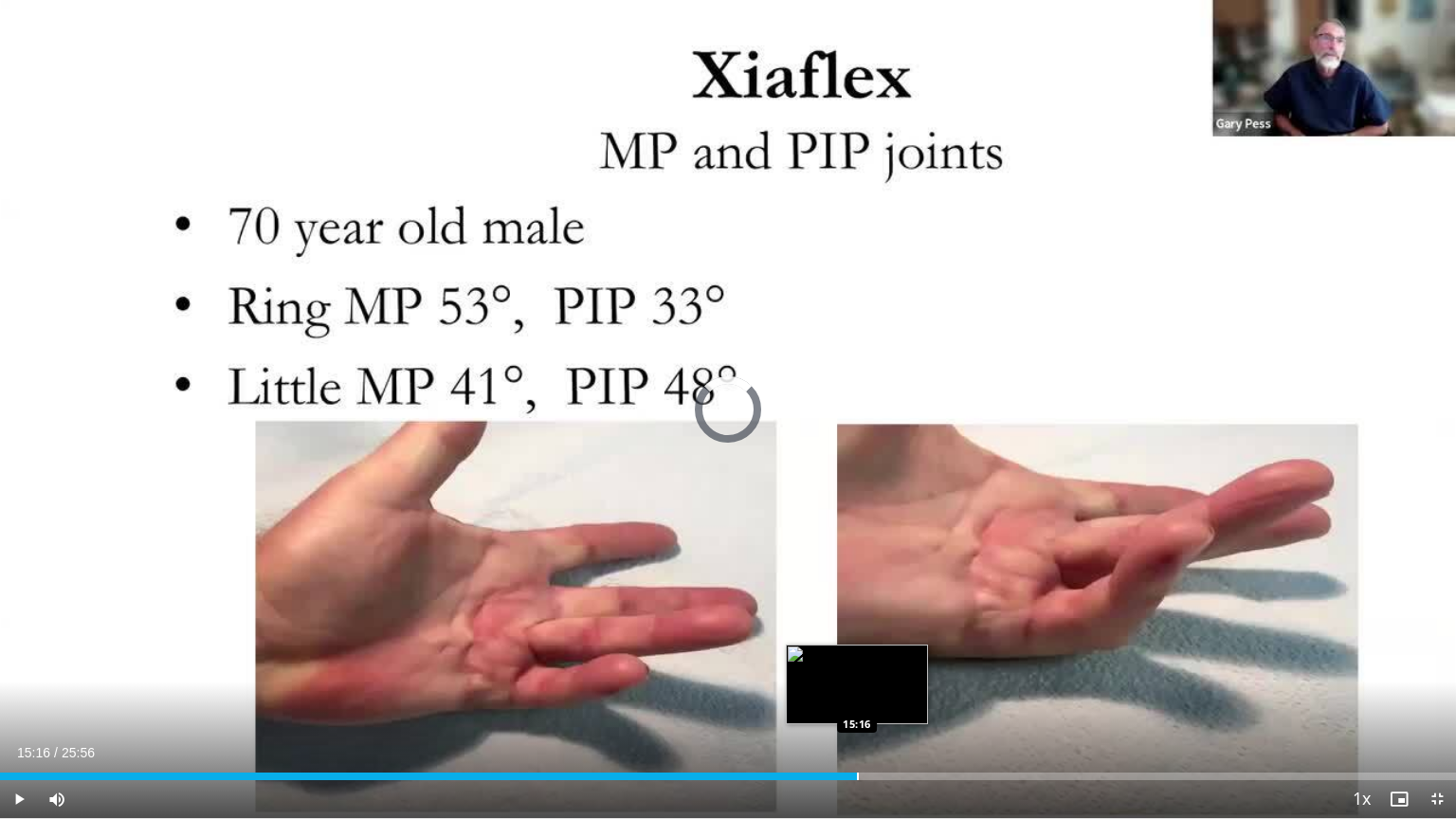 click at bounding box center [858, 776] 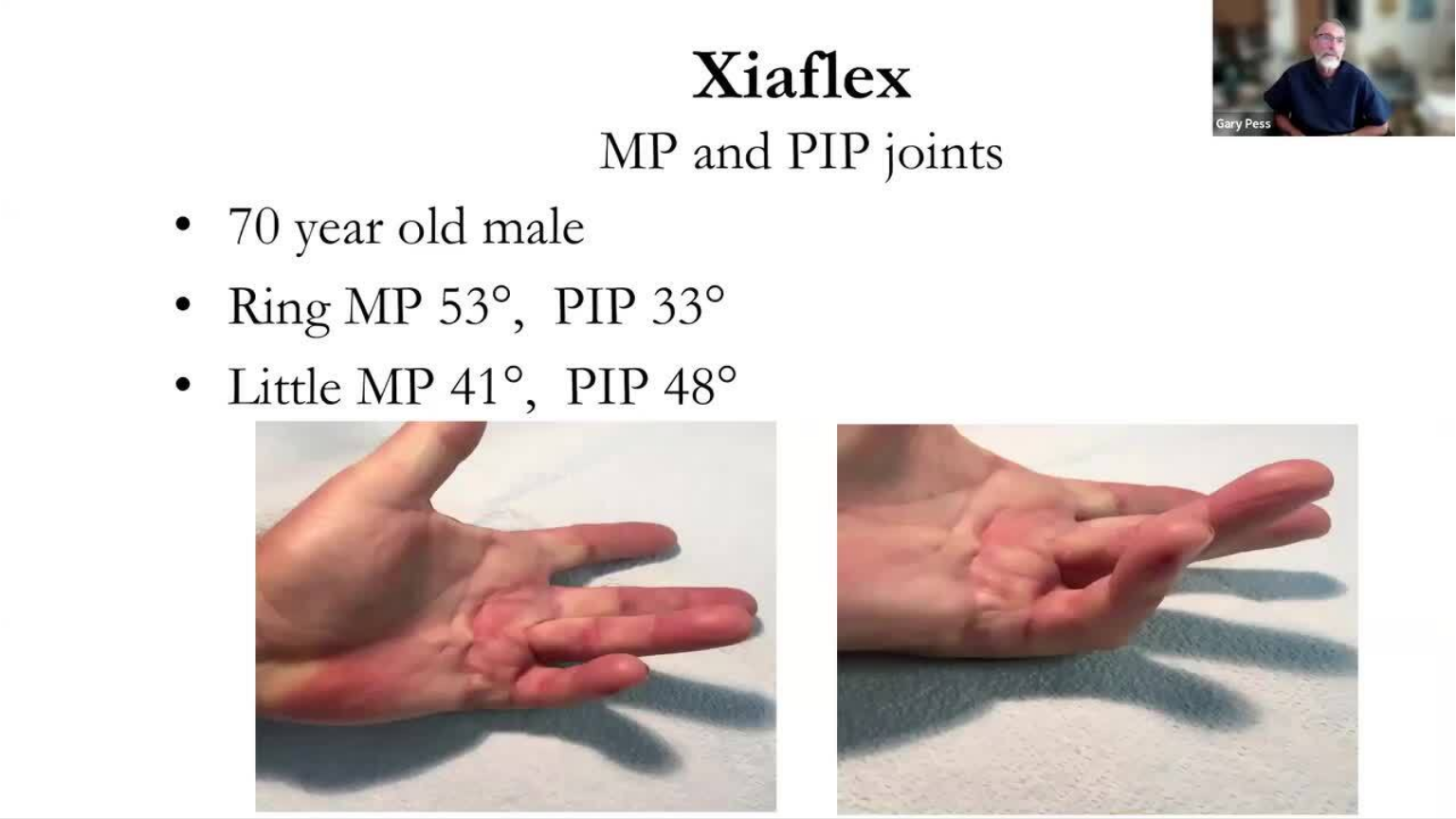 drag, startPoint x: 906, startPoint y: 778, endPoint x: 921, endPoint y: 772, distance: 16.155494 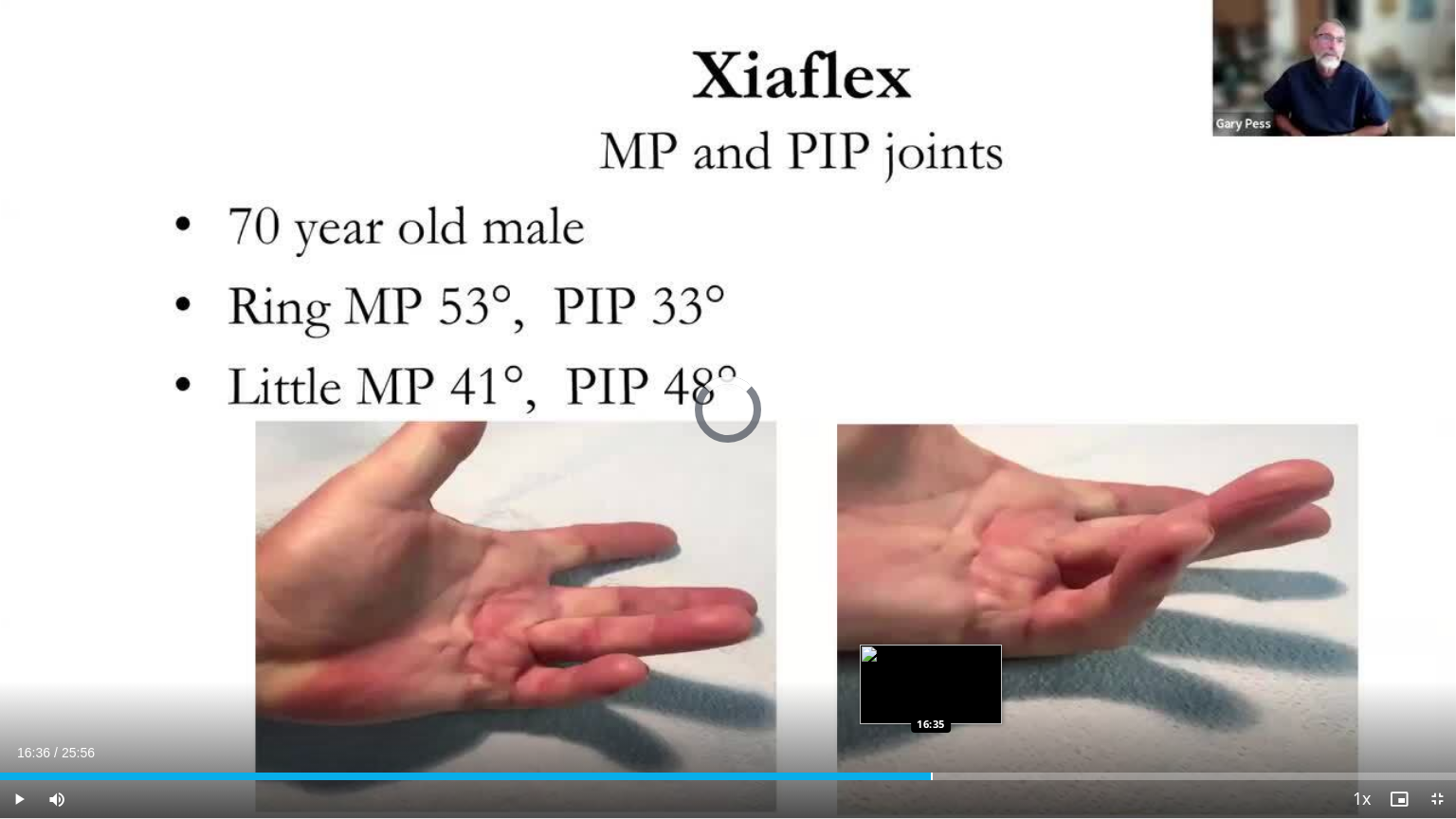 click at bounding box center (932, 776) 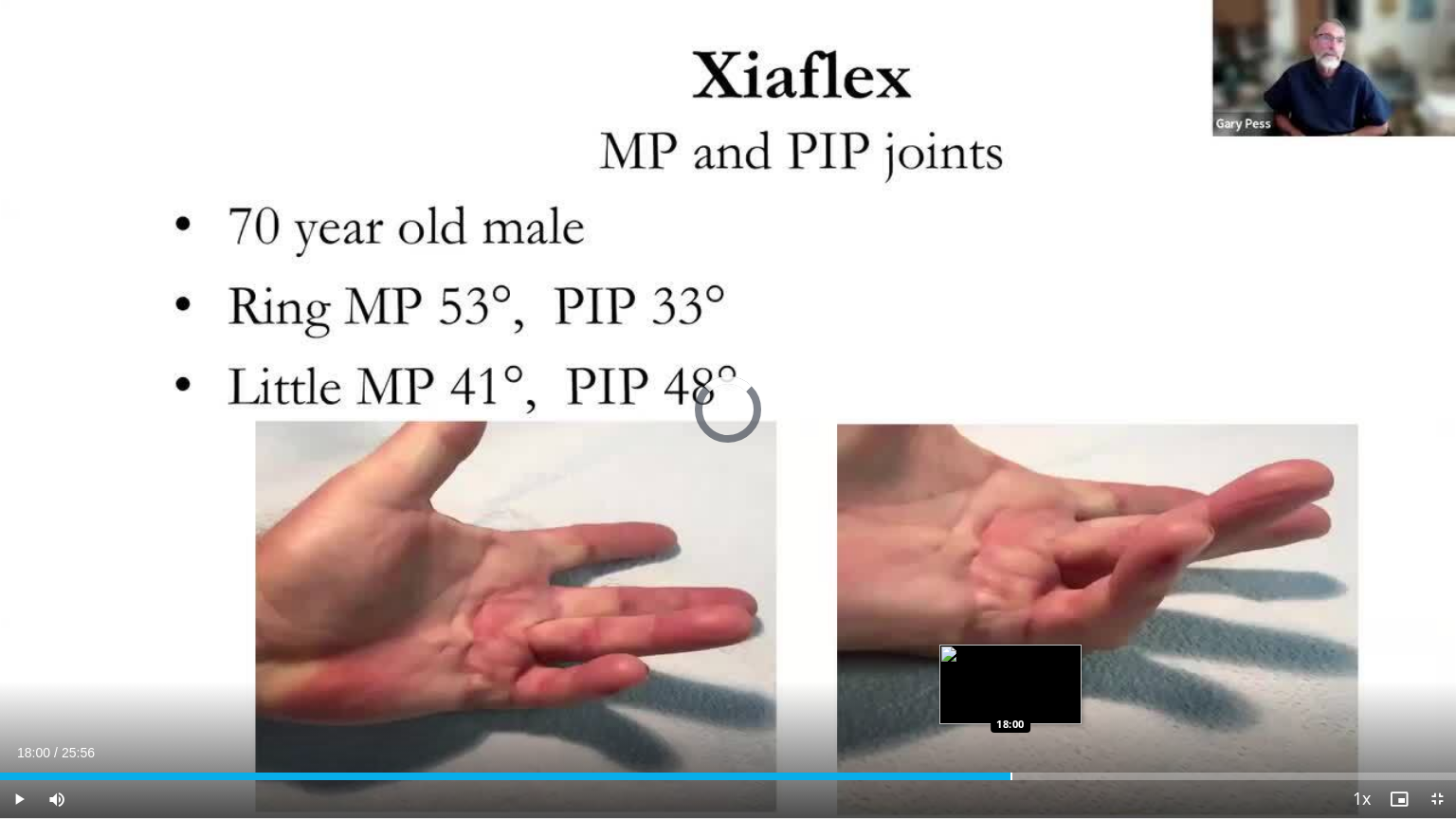 click at bounding box center (1011, 776) 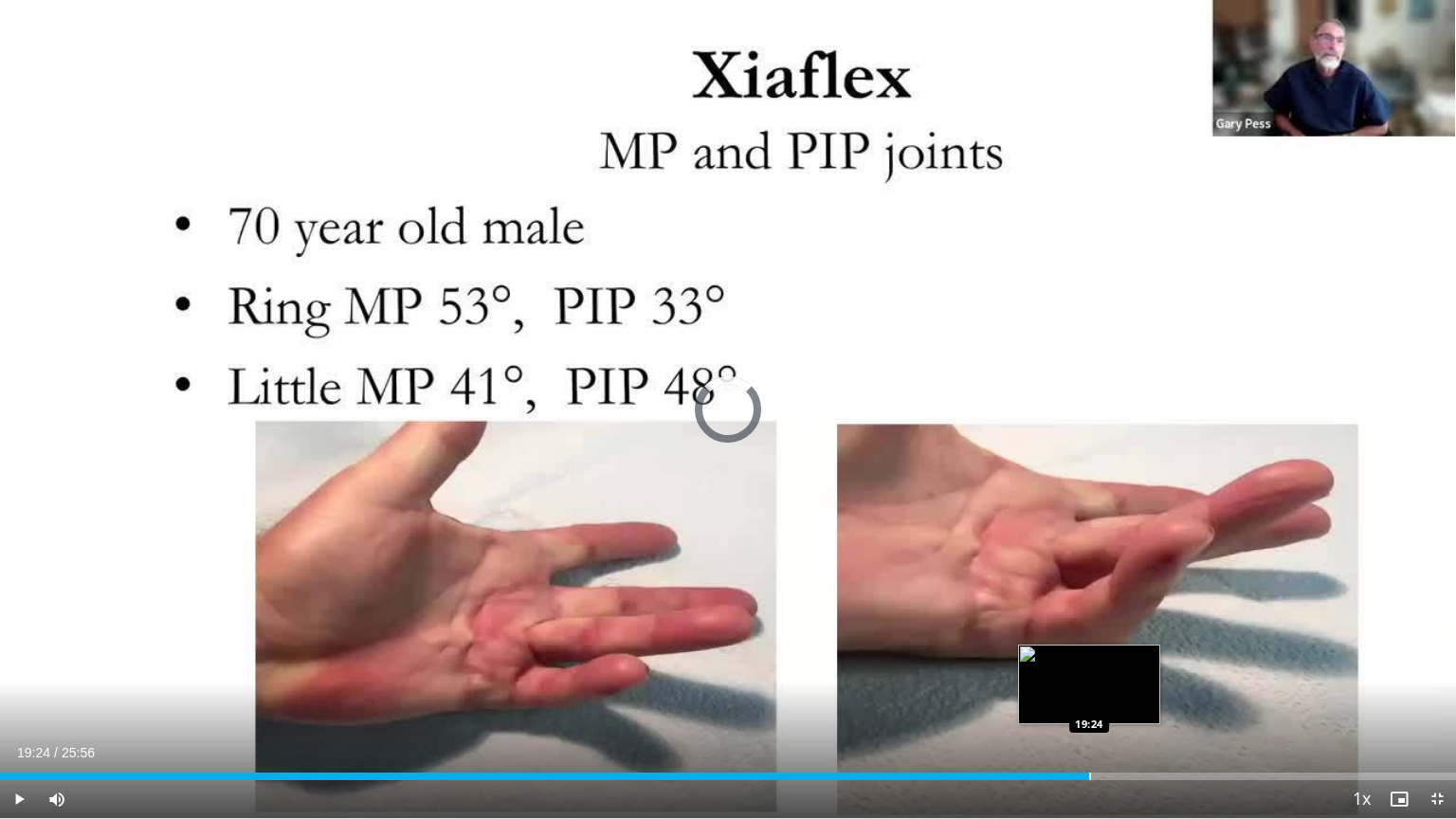 click at bounding box center (1090, 776) 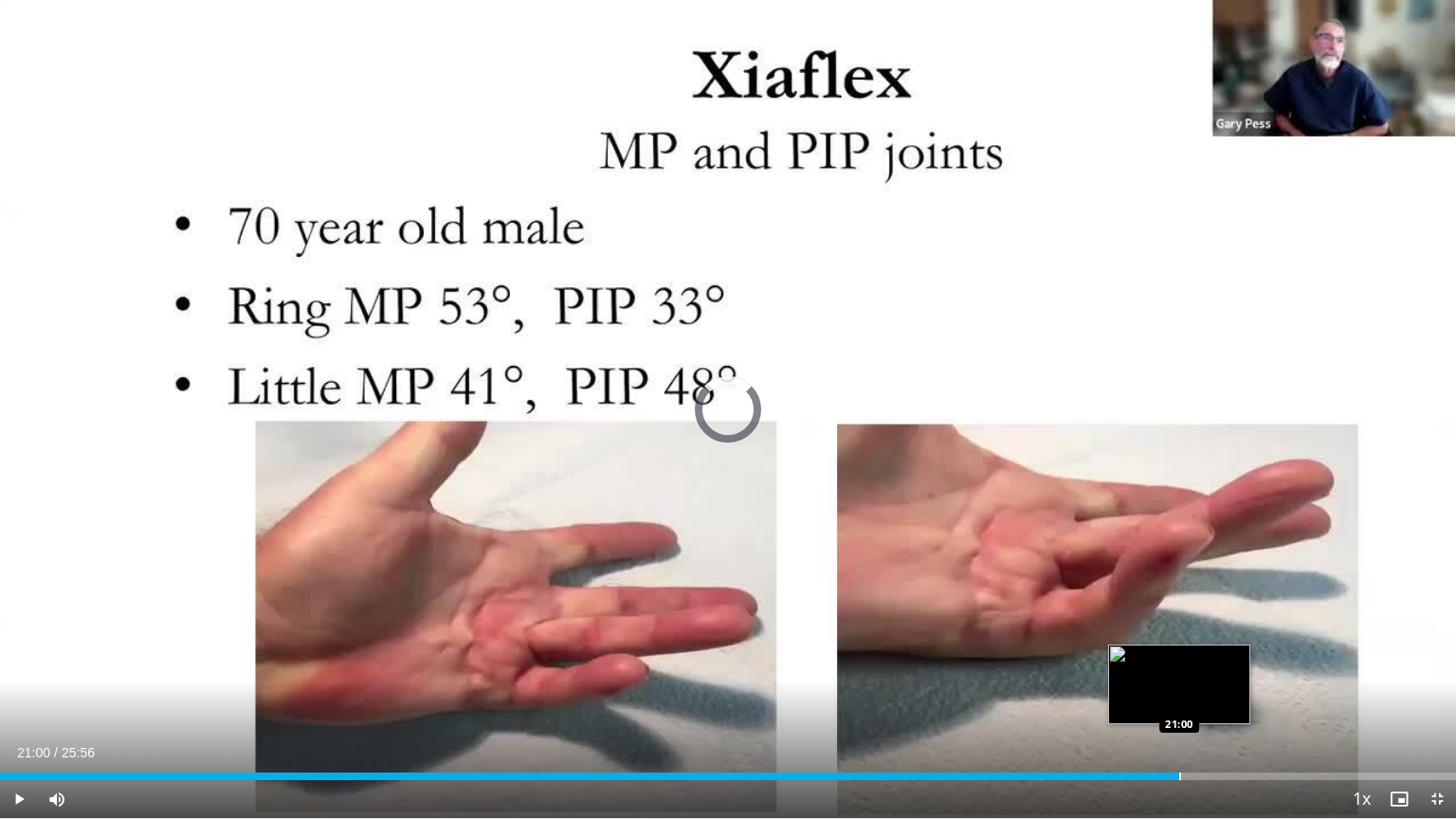 click at bounding box center [1180, 776] 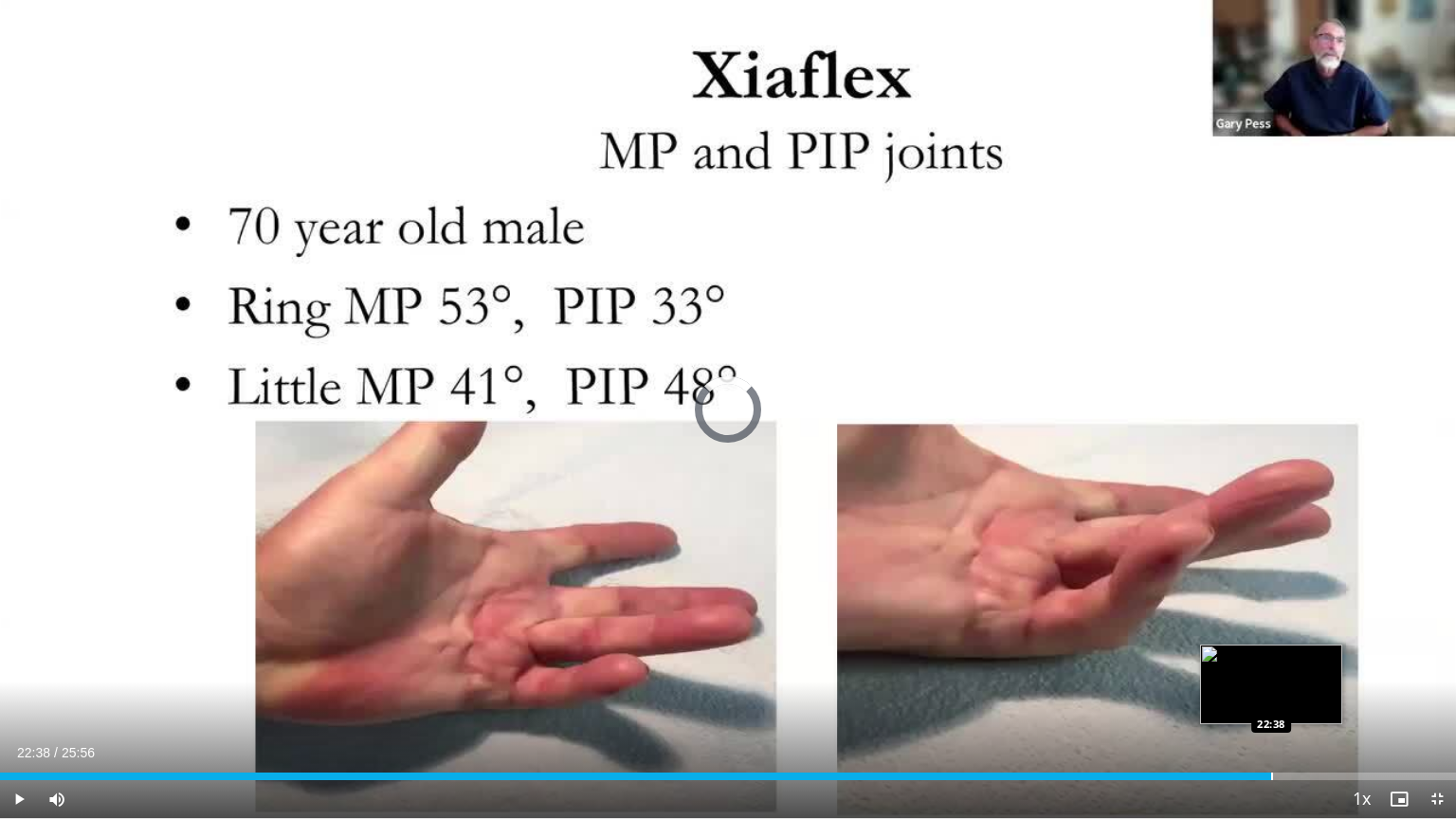 click at bounding box center [1272, 776] 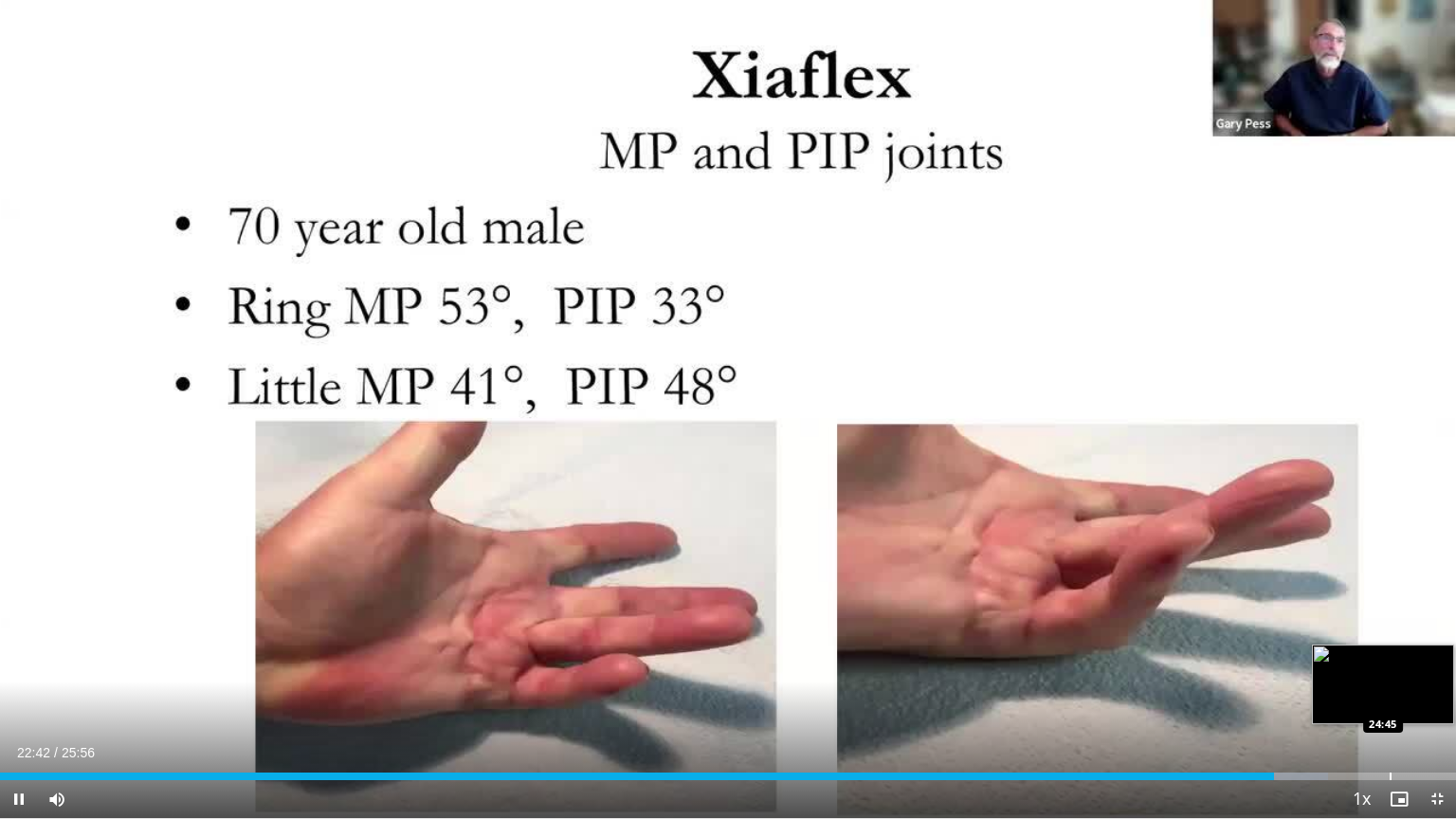click at bounding box center [1391, 776] 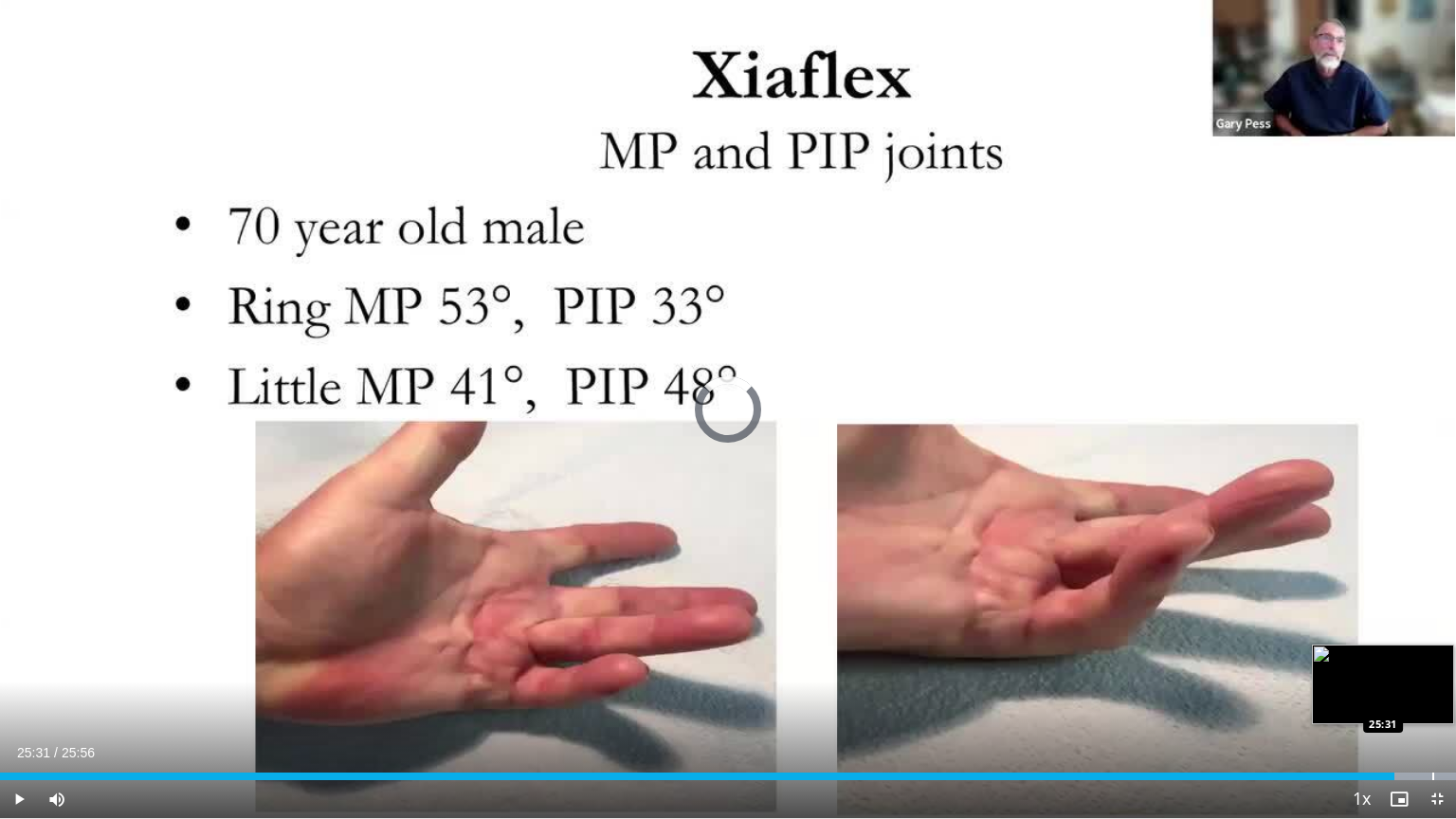 click at bounding box center [1433, 776] 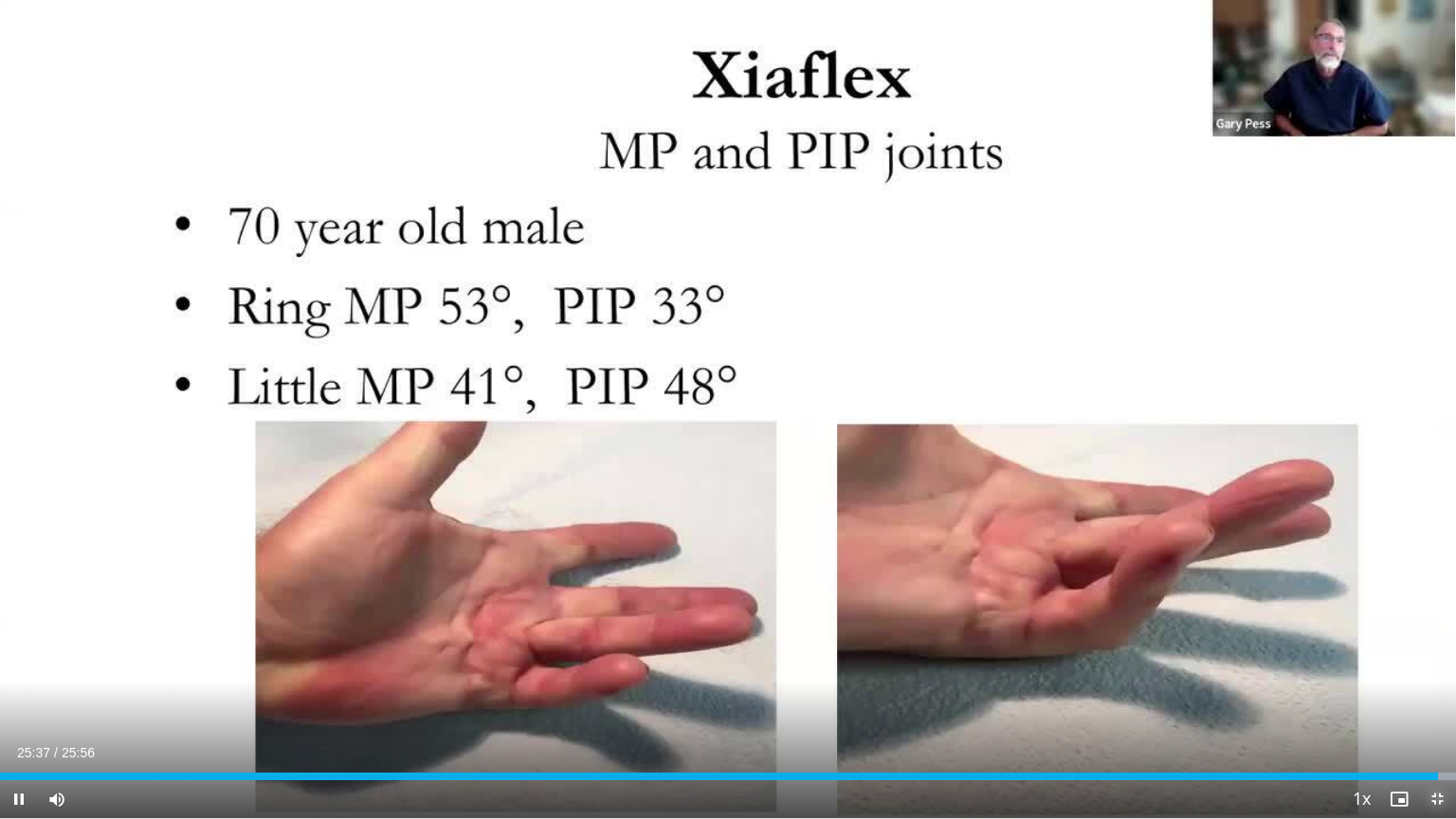 click at bounding box center (1437, 799) 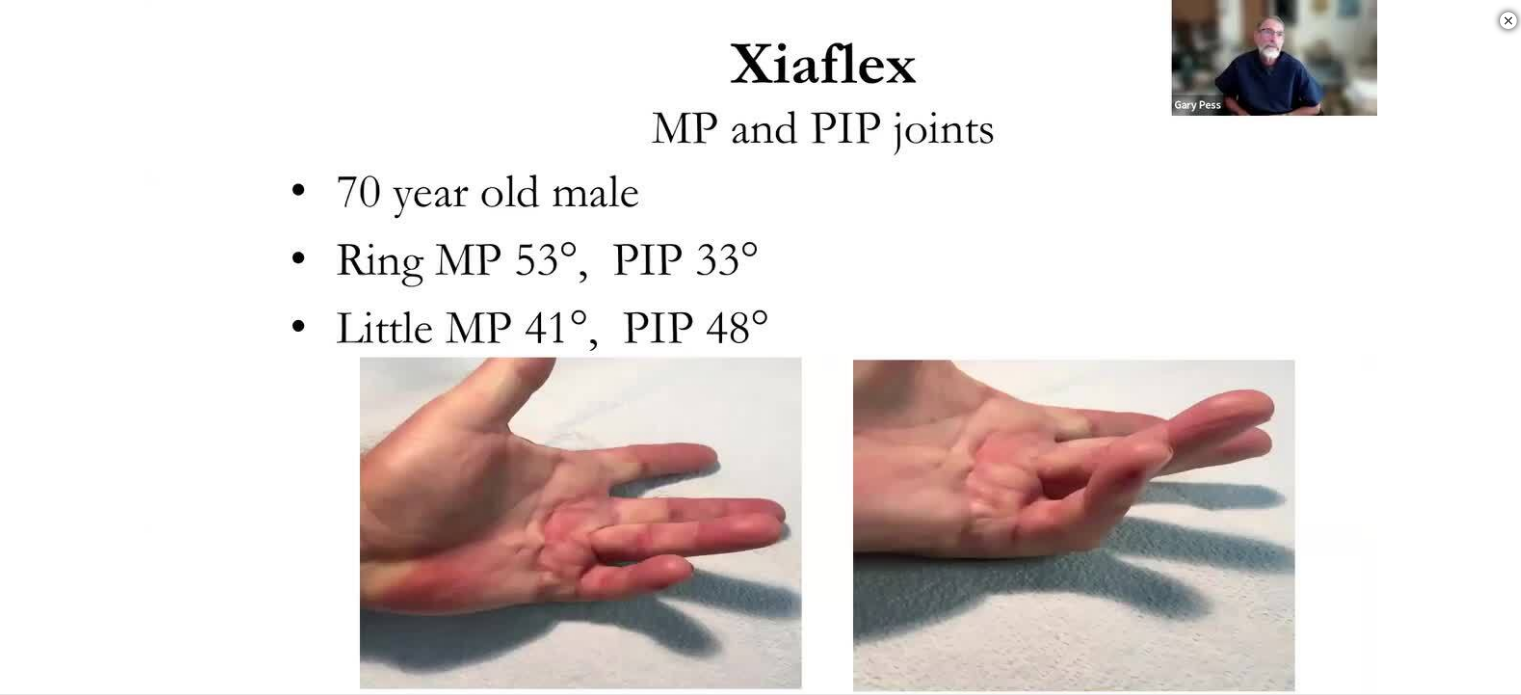 scroll, scrollTop: 400, scrollLeft: 0, axis: vertical 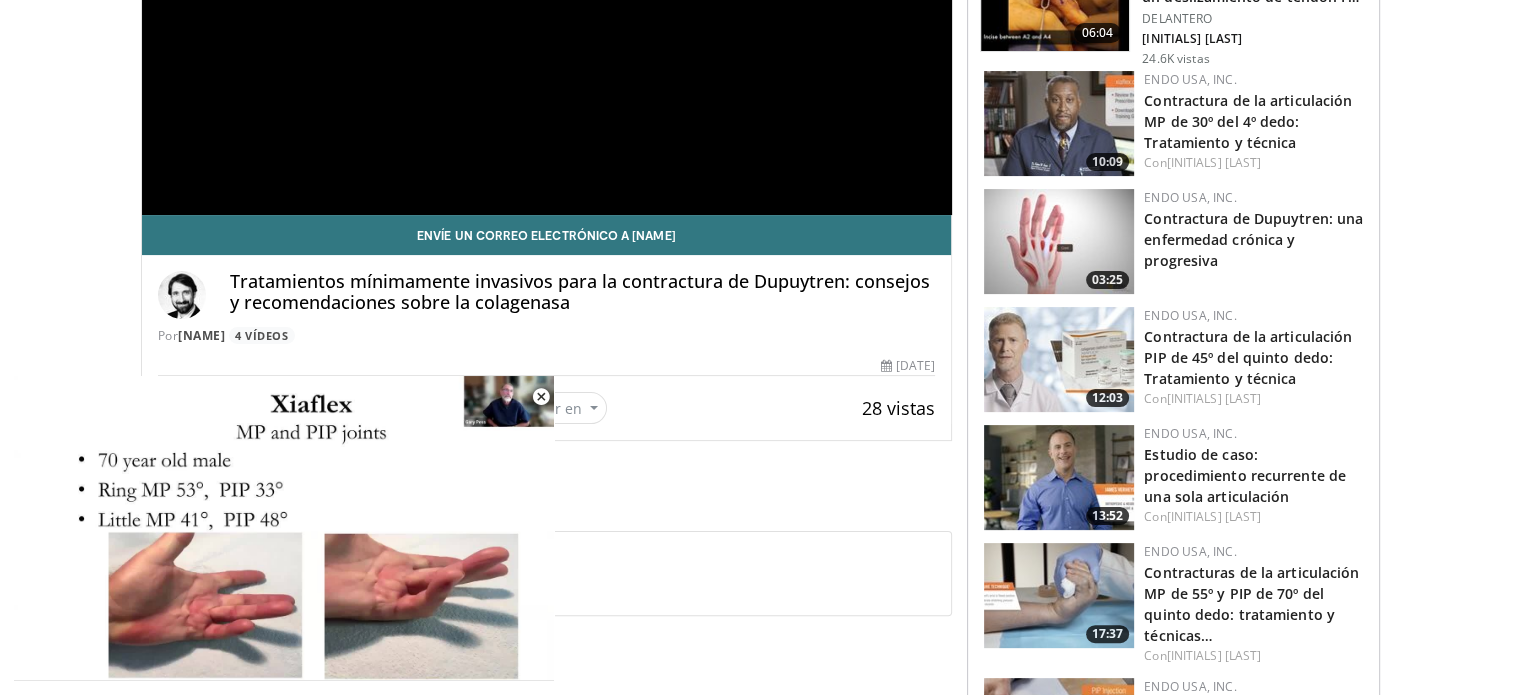 click at bounding box center [1059, 241] 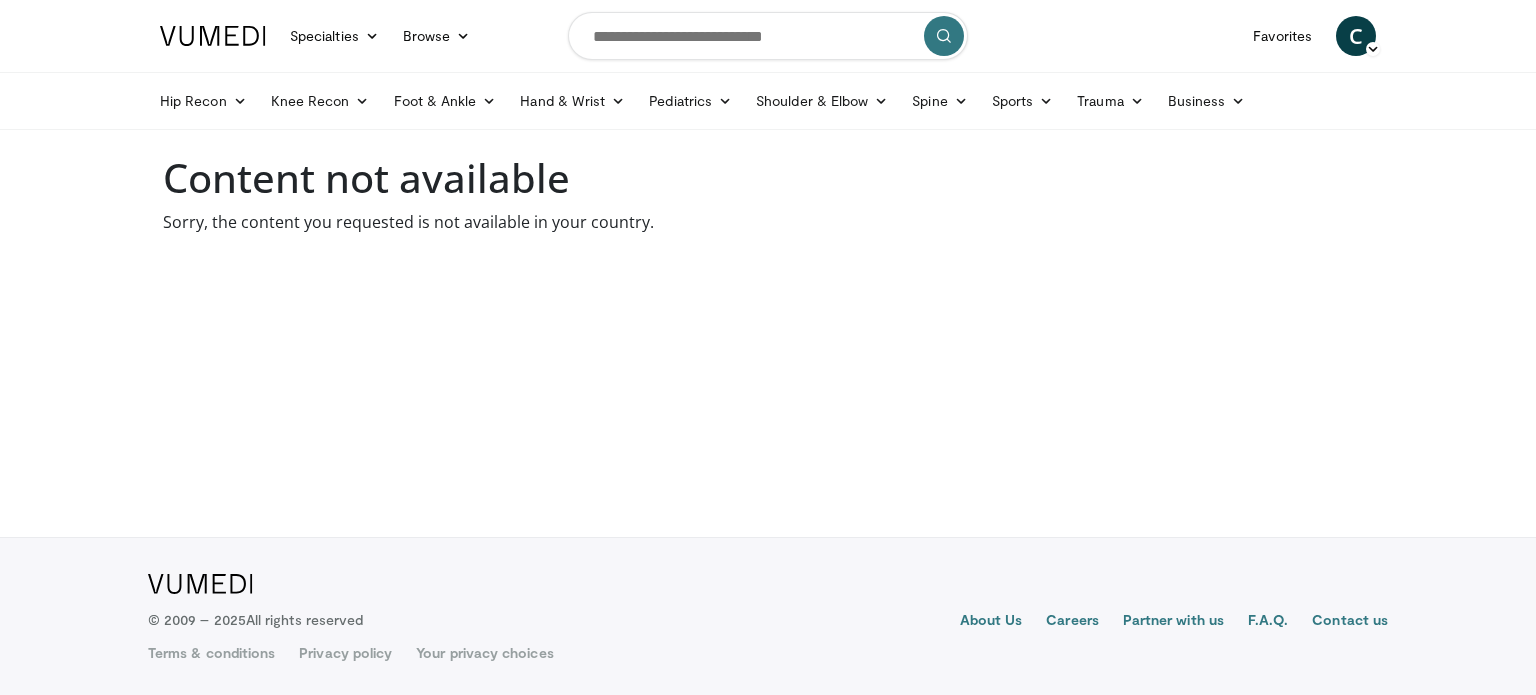 scroll, scrollTop: 0, scrollLeft: 0, axis: both 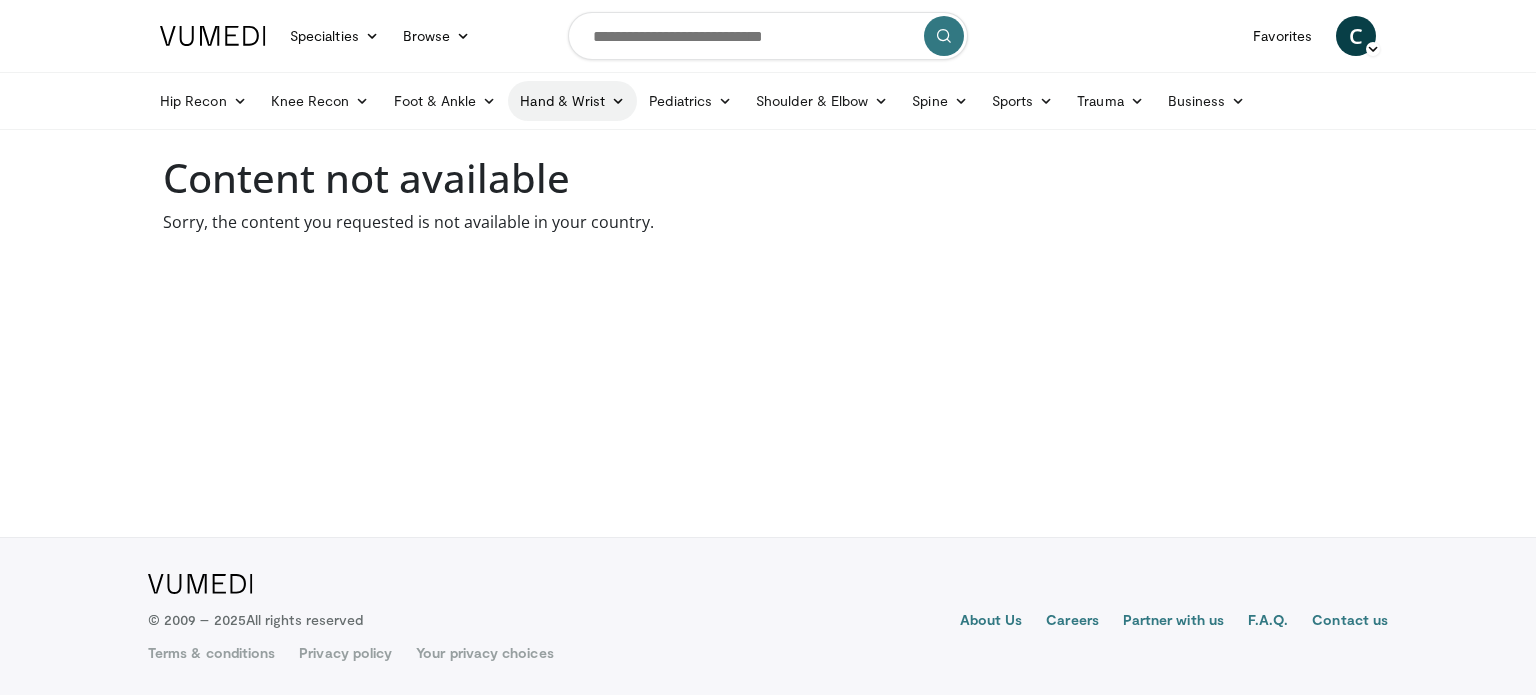 click on "Hand & Wrist" at bounding box center [572, 101] 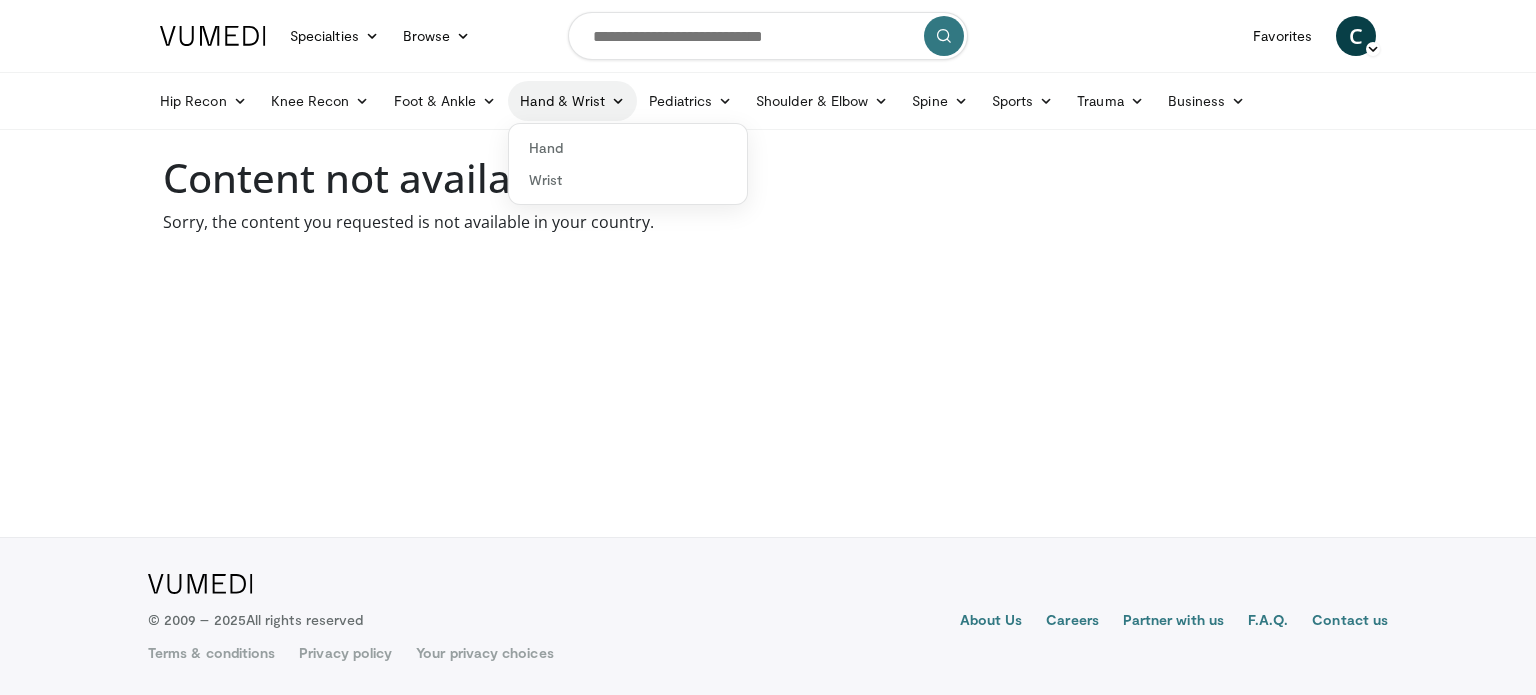 click at bounding box center [618, 101] 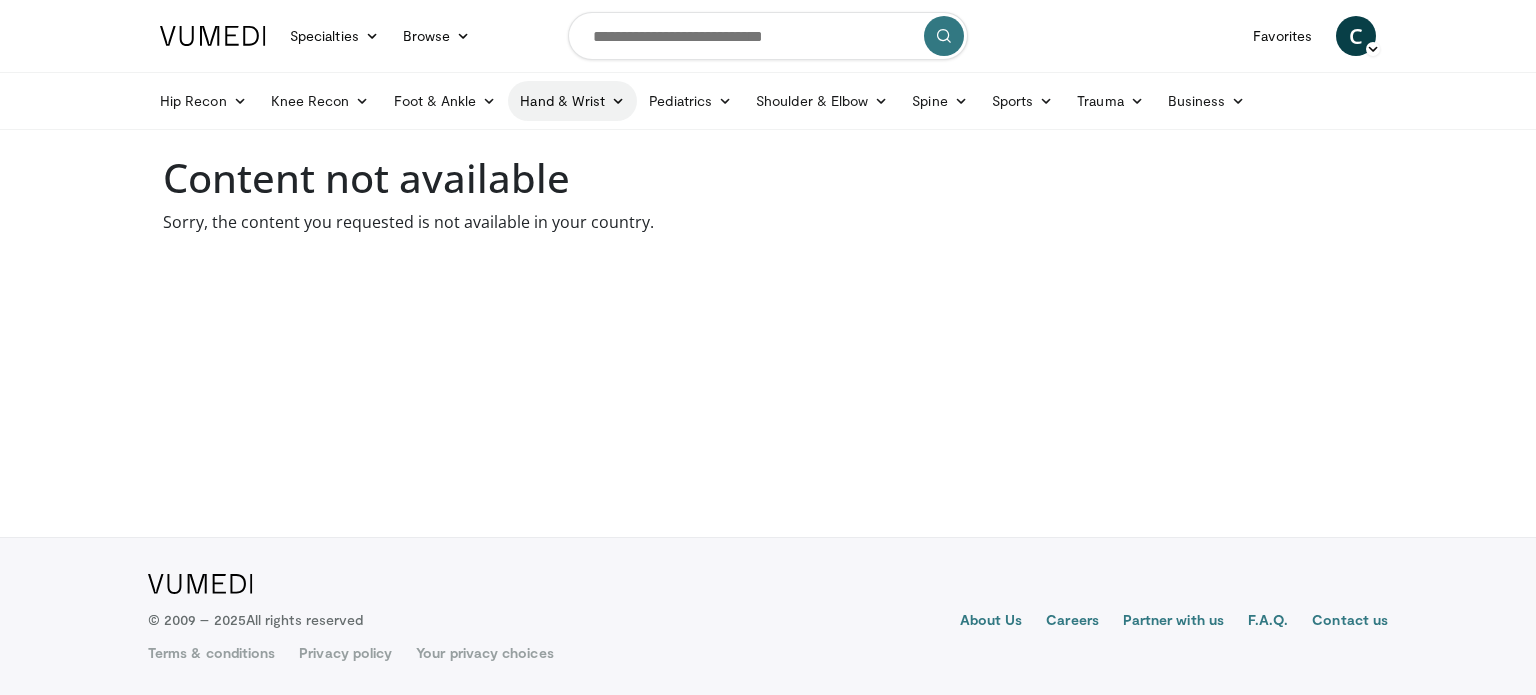 click on "Hand & Wrist" at bounding box center (572, 101) 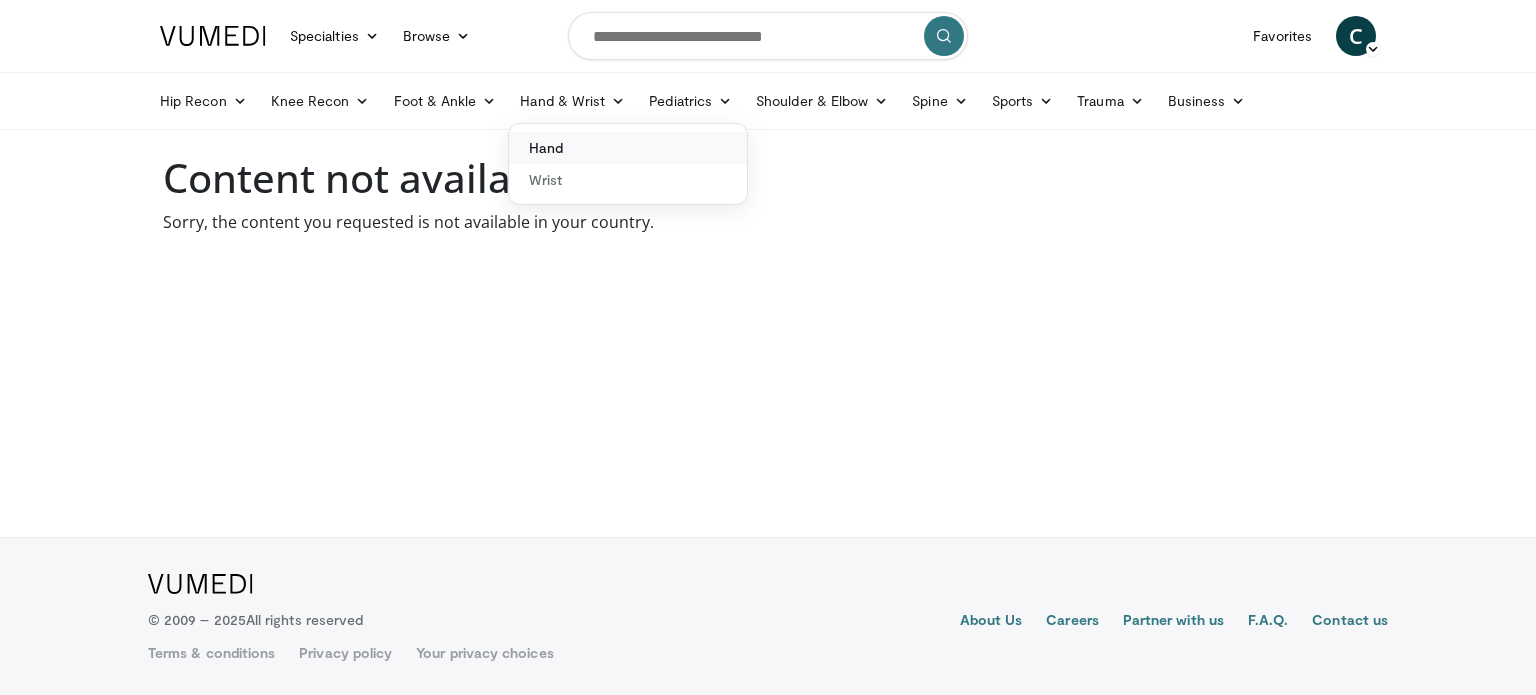 click on "Hand" at bounding box center (628, 148) 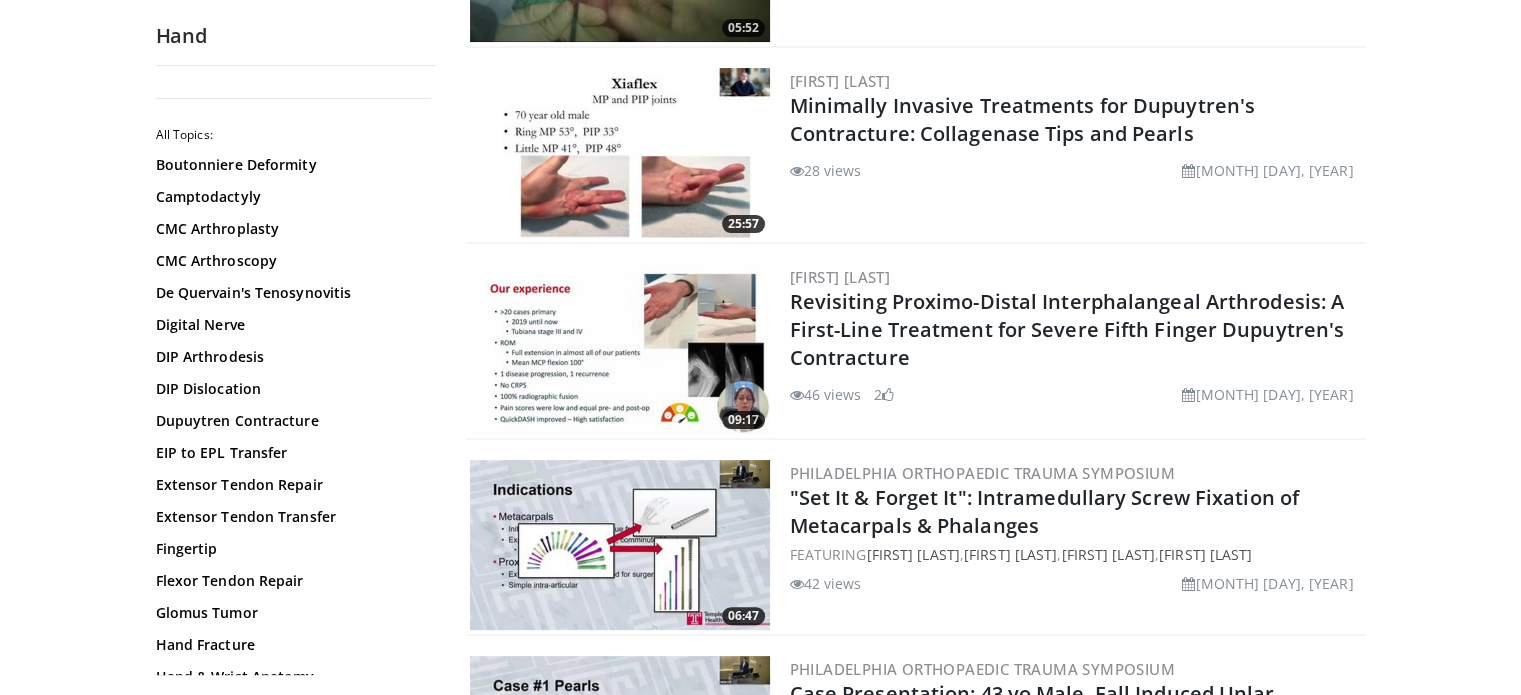 scroll, scrollTop: 400, scrollLeft: 0, axis: vertical 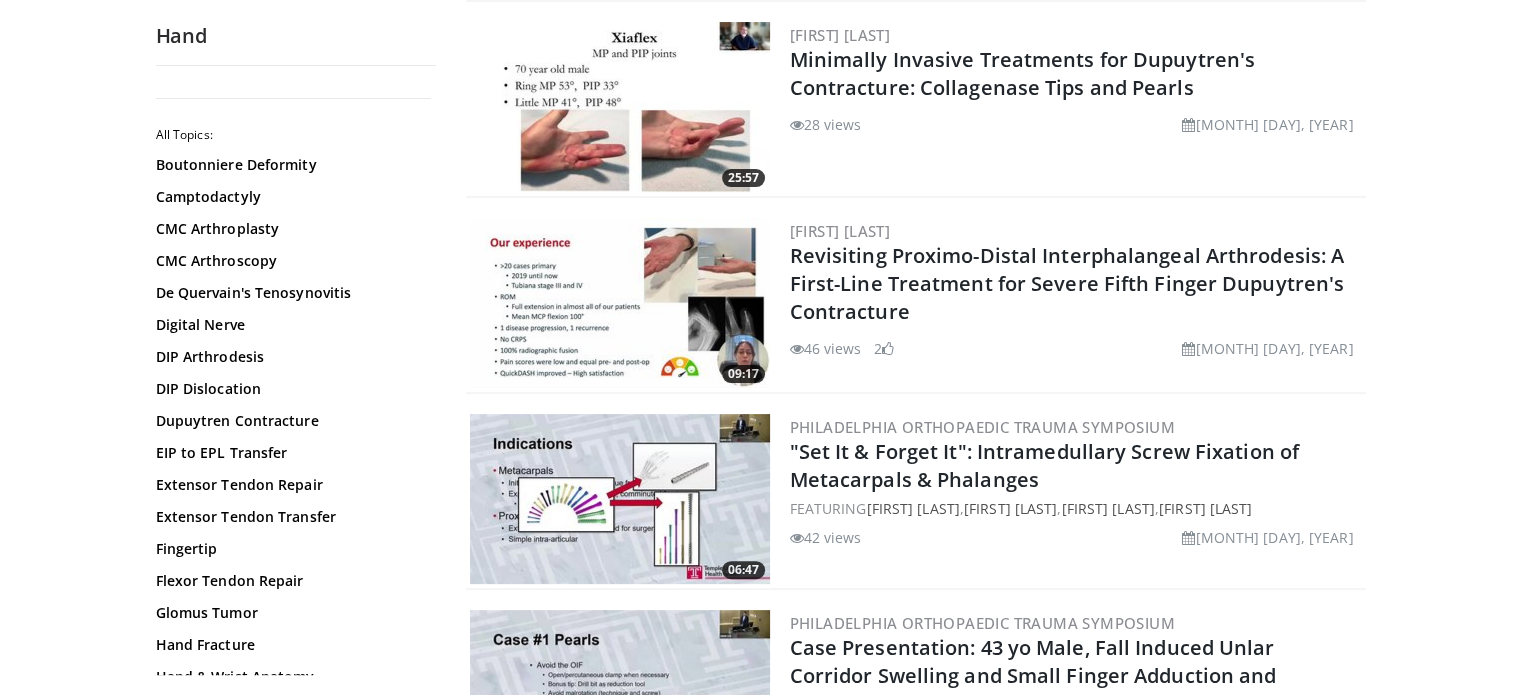 click at bounding box center (620, 107) 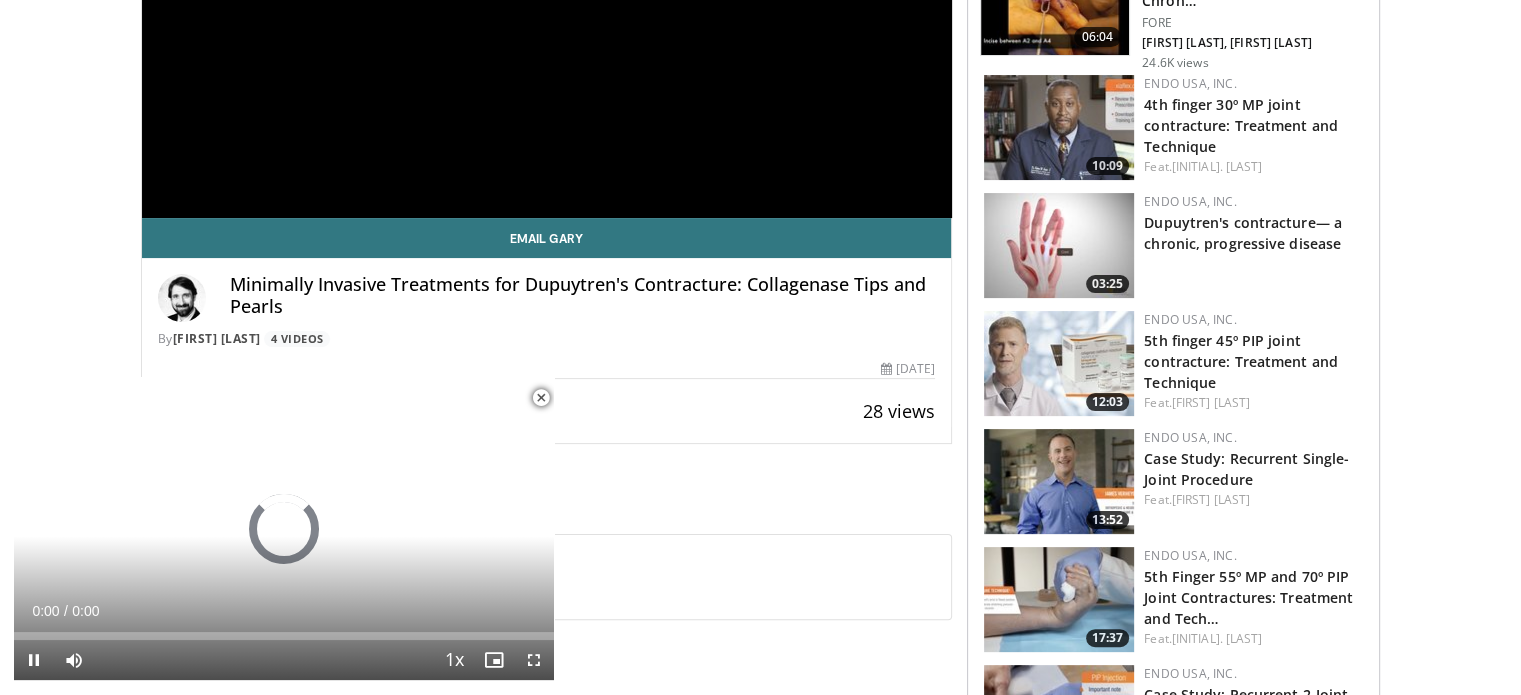 scroll, scrollTop: 400, scrollLeft: 0, axis: vertical 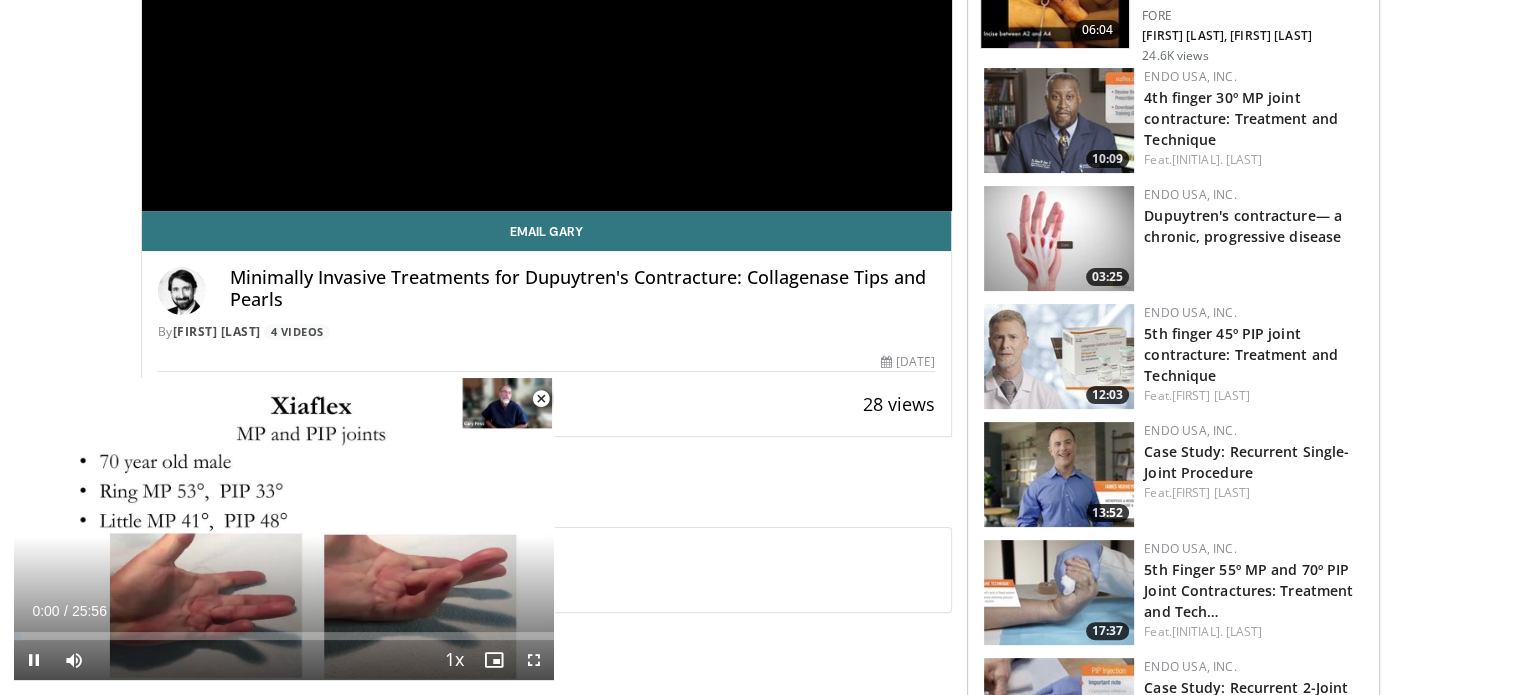 click at bounding box center (1059, 238) 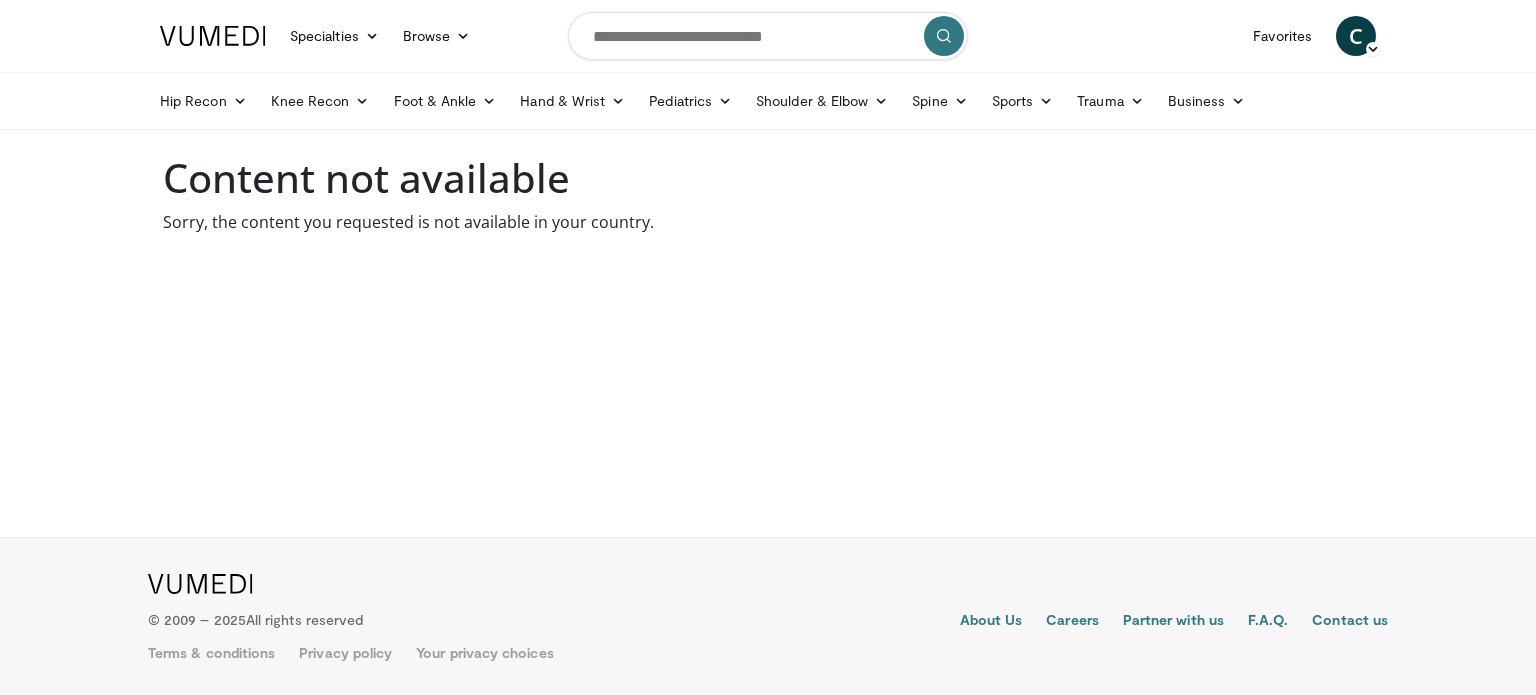 scroll, scrollTop: 0, scrollLeft: 0, axis: both 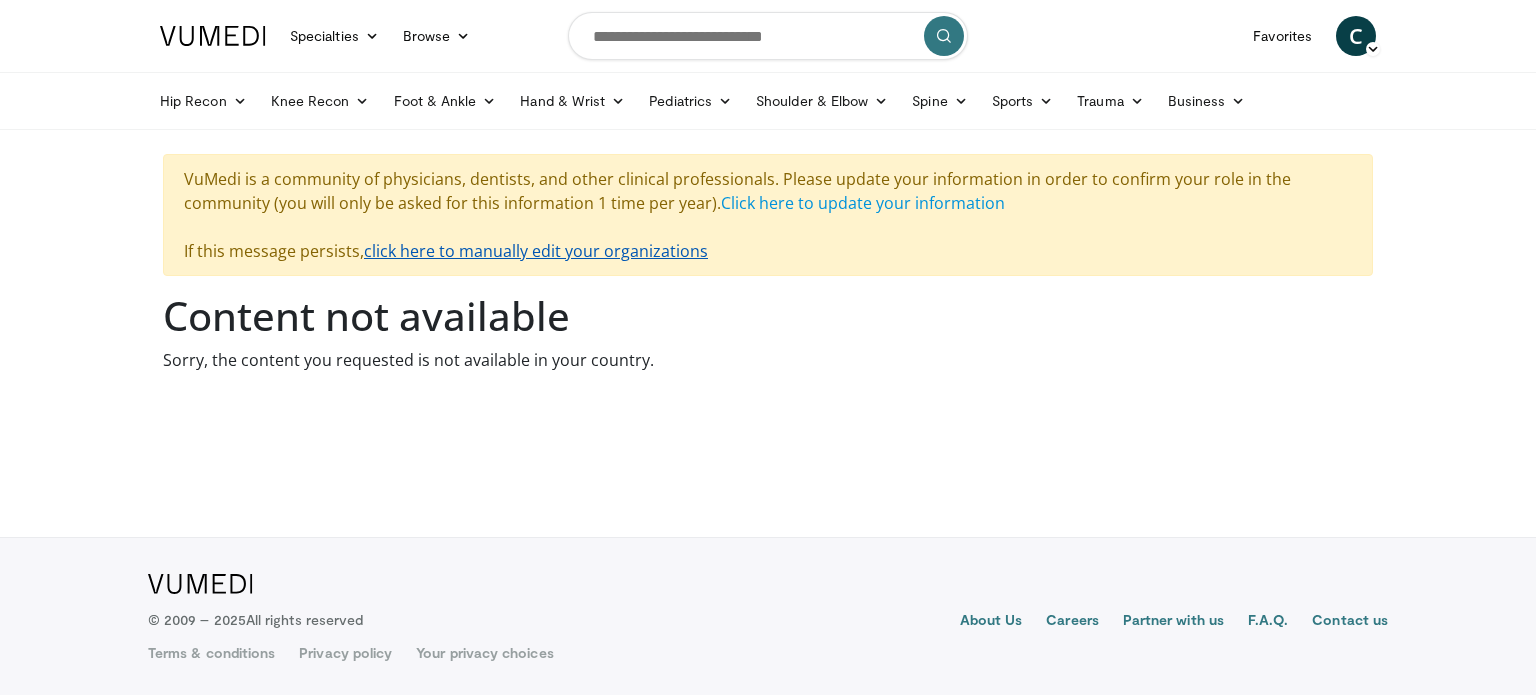 click on "click here to manually edit your organizations" at bounding box center [536, 251] 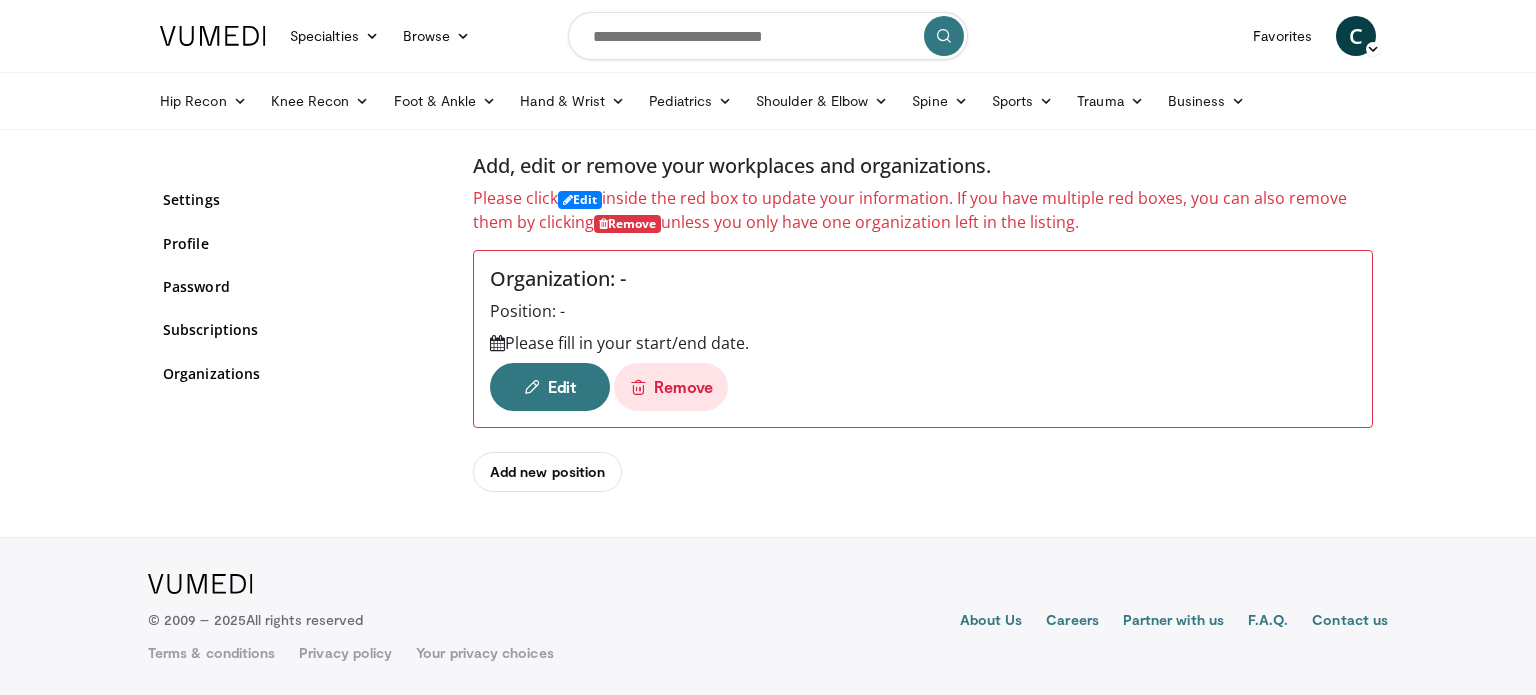 scroll, scrollTop: 0, scrollLeft: 0, axis: both 